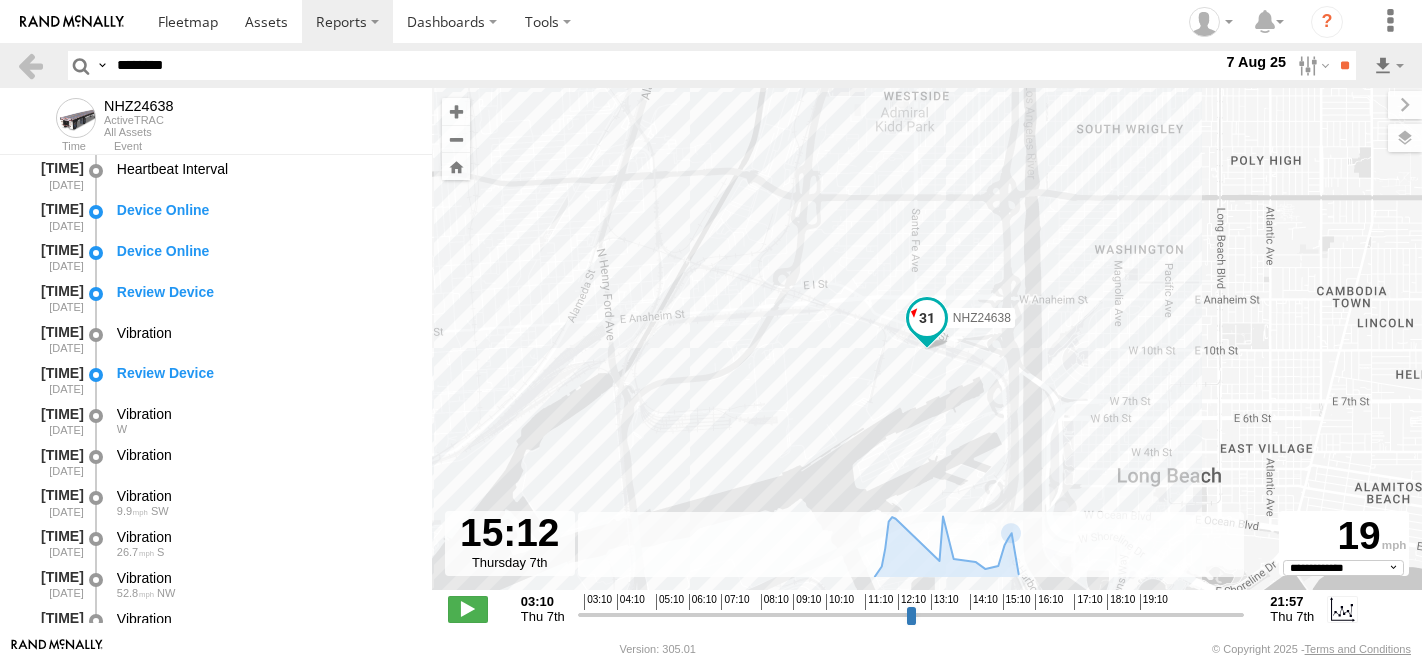 select on "**********" 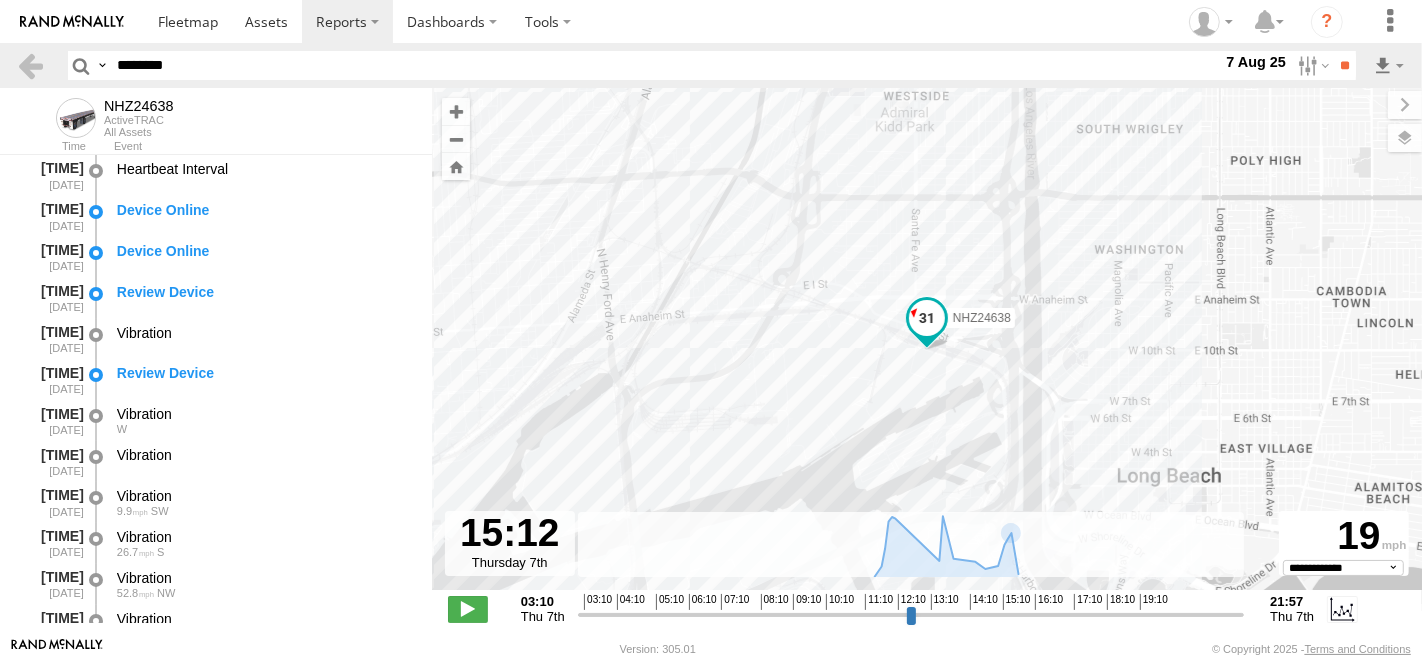 click on "********" at bounding box center [665, 65] 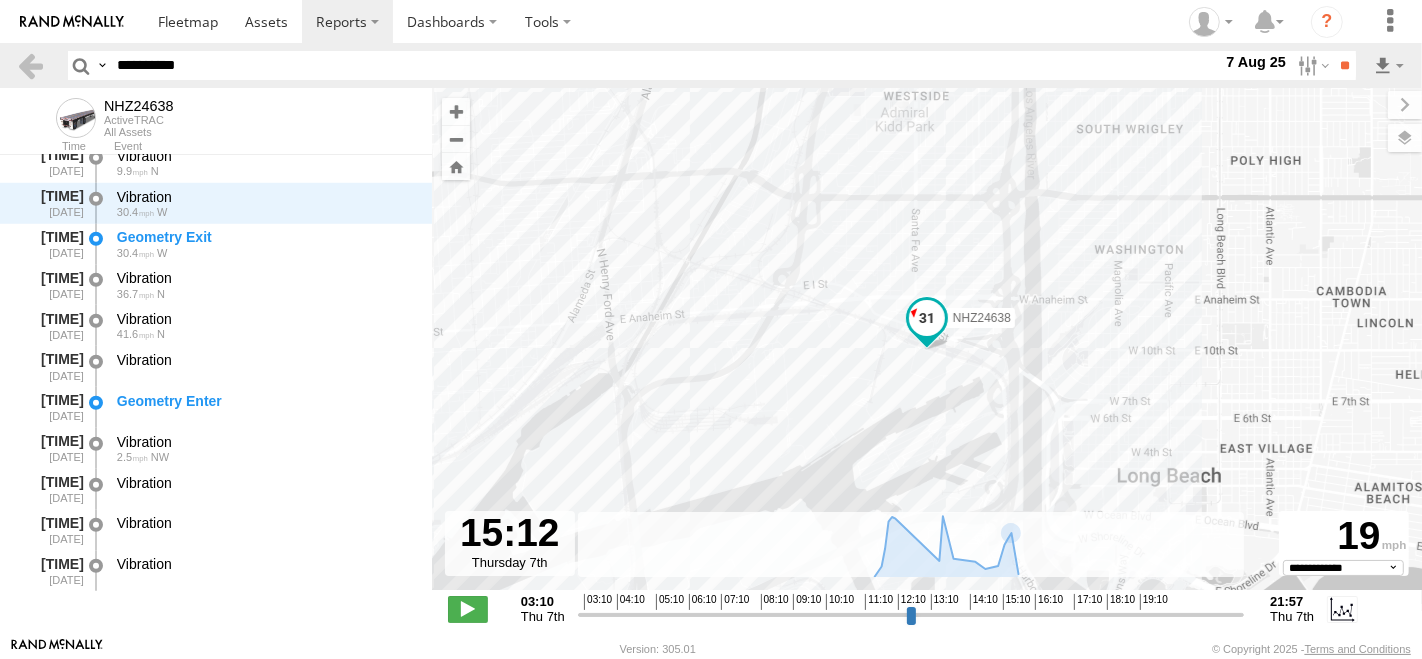type on "**********" 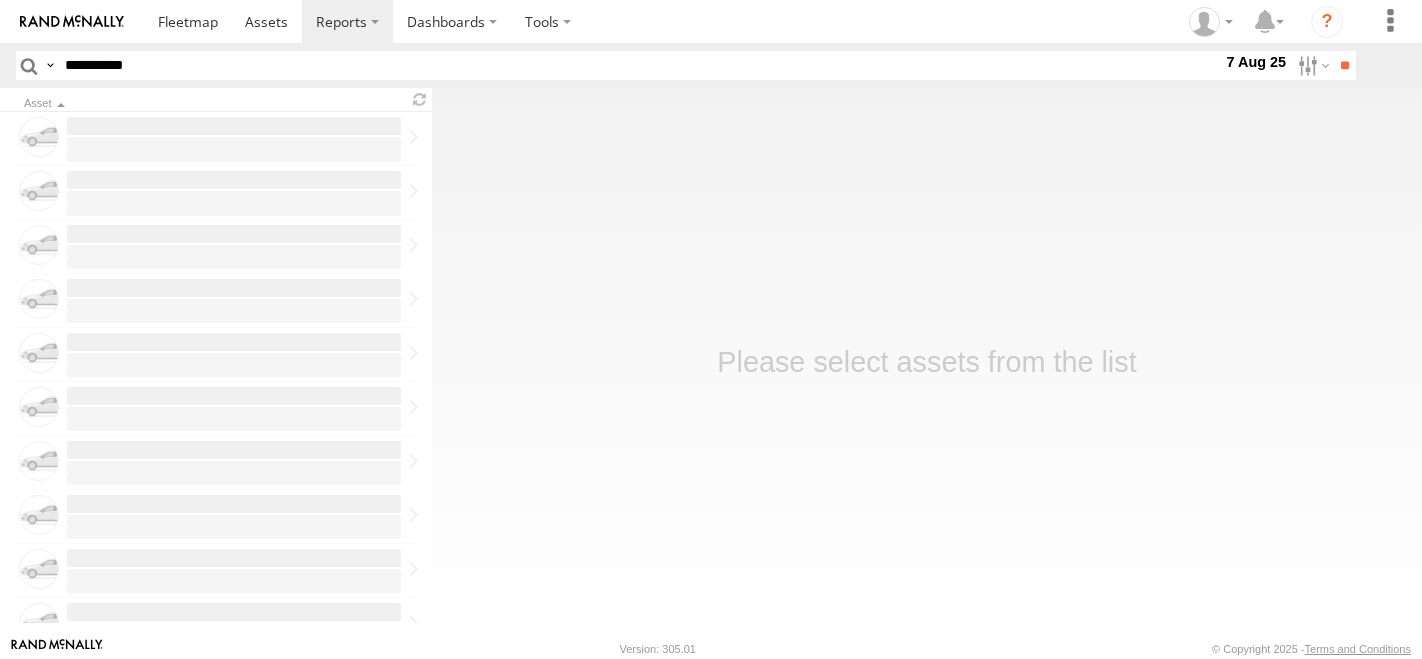 scroll, scrollTop: 0, scrollLeft: 0, axis: both 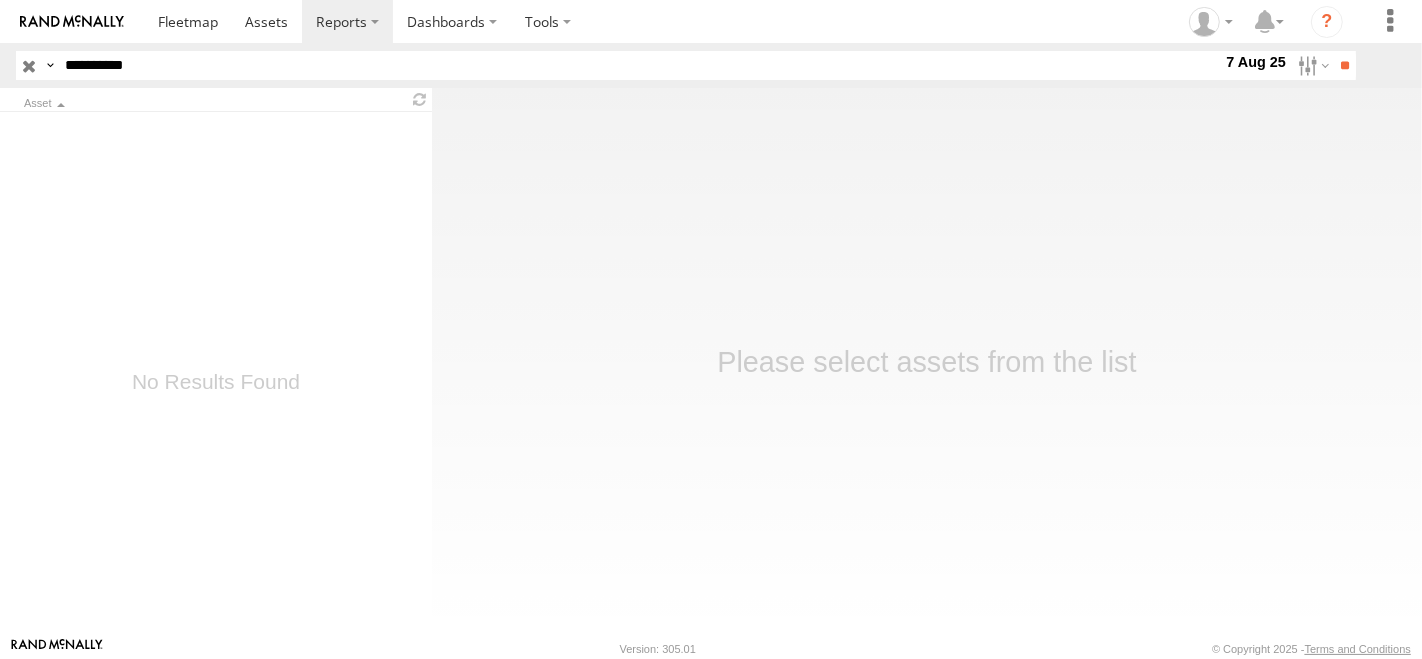 click on "**********" at bounding box center [639, 65] 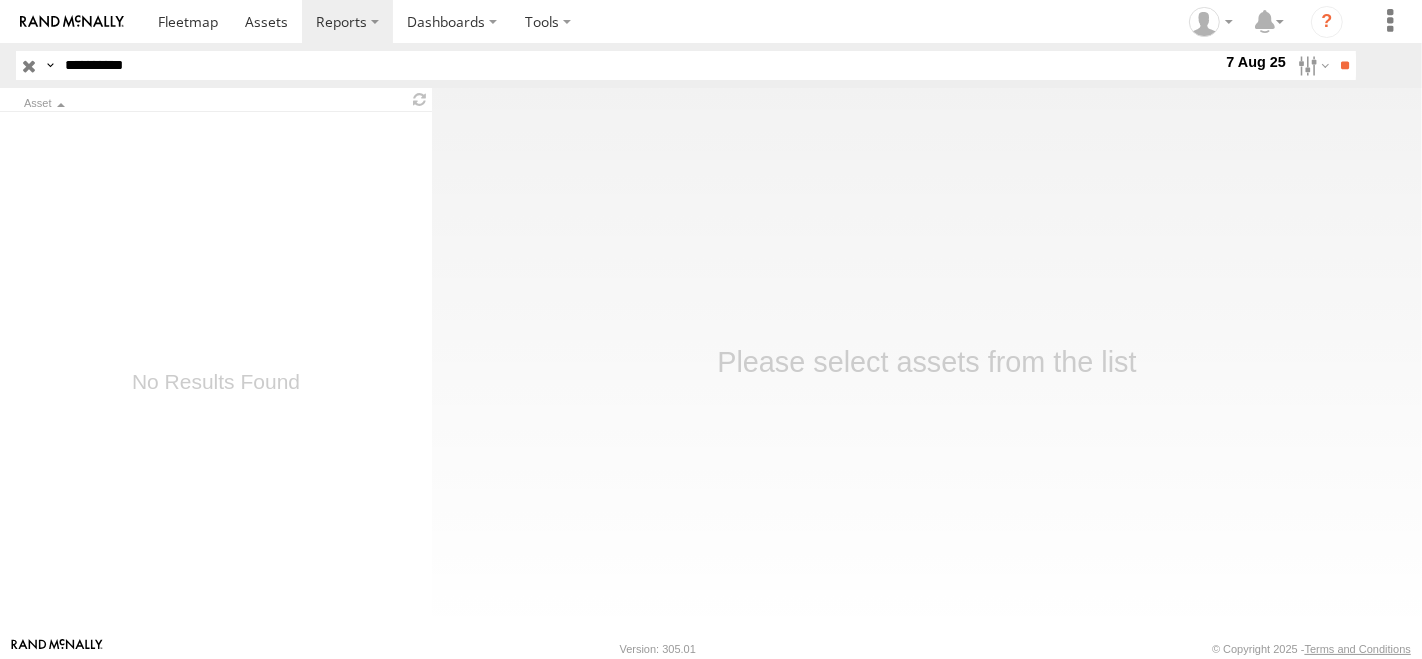 click on "**********" at bounding box center [639, 65] 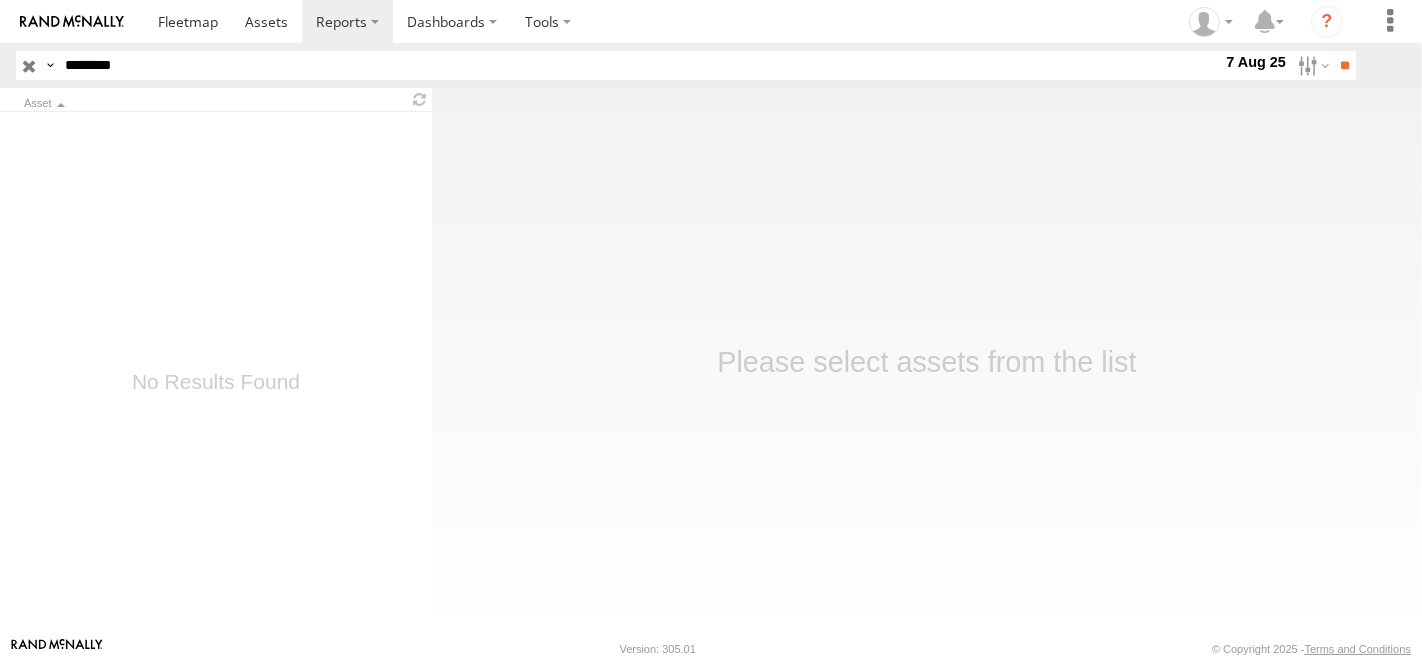 type on "********" 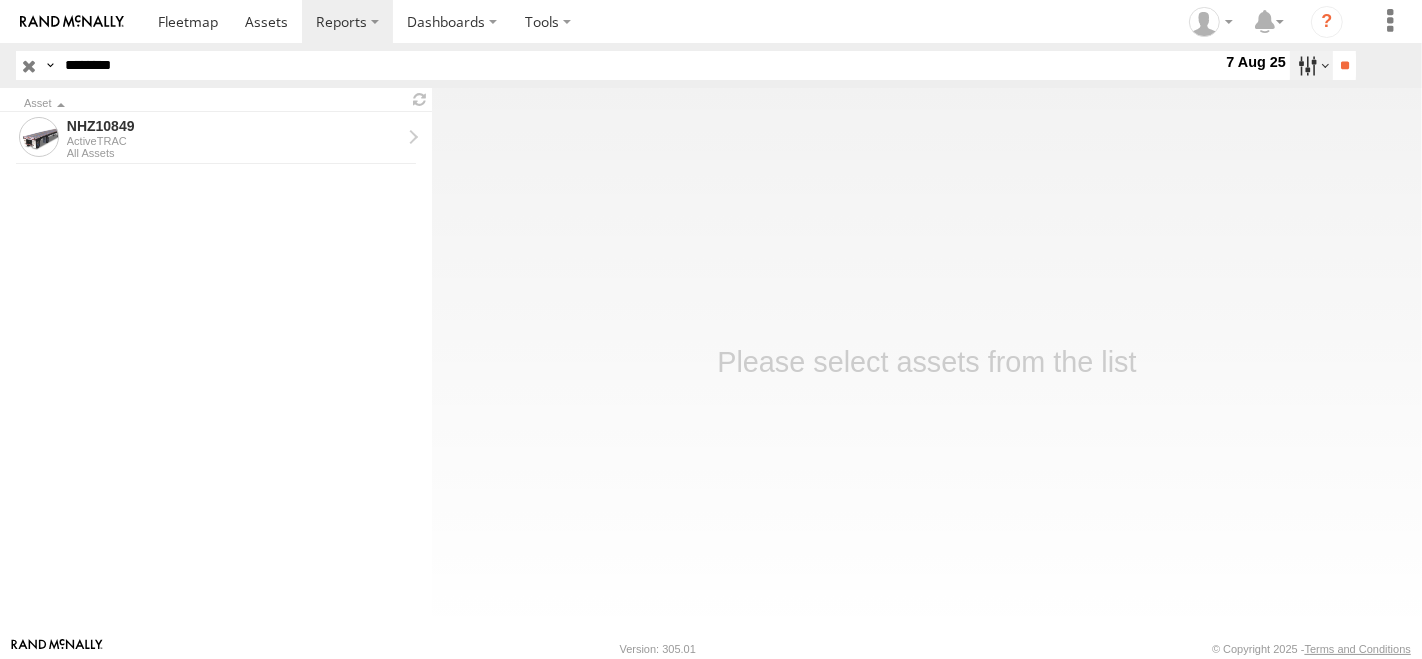click at bounding box center [1311, 65] 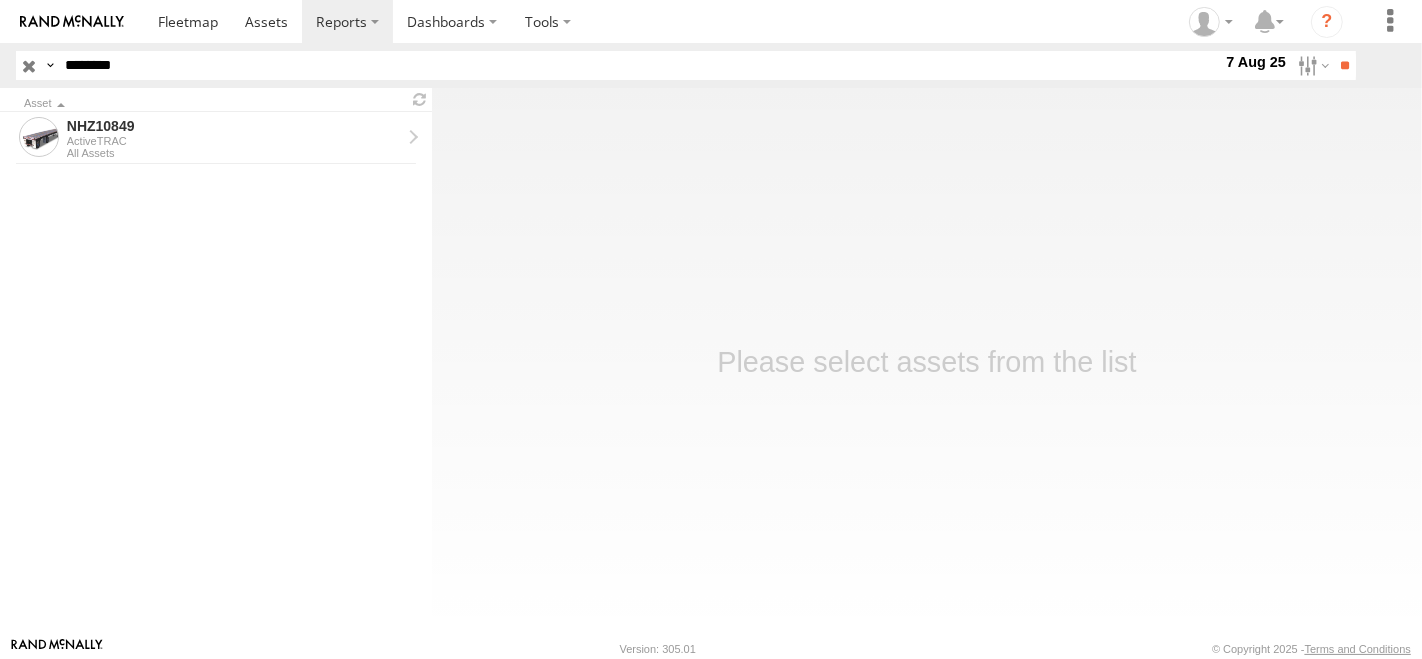 click at bounding box center (0, 0) 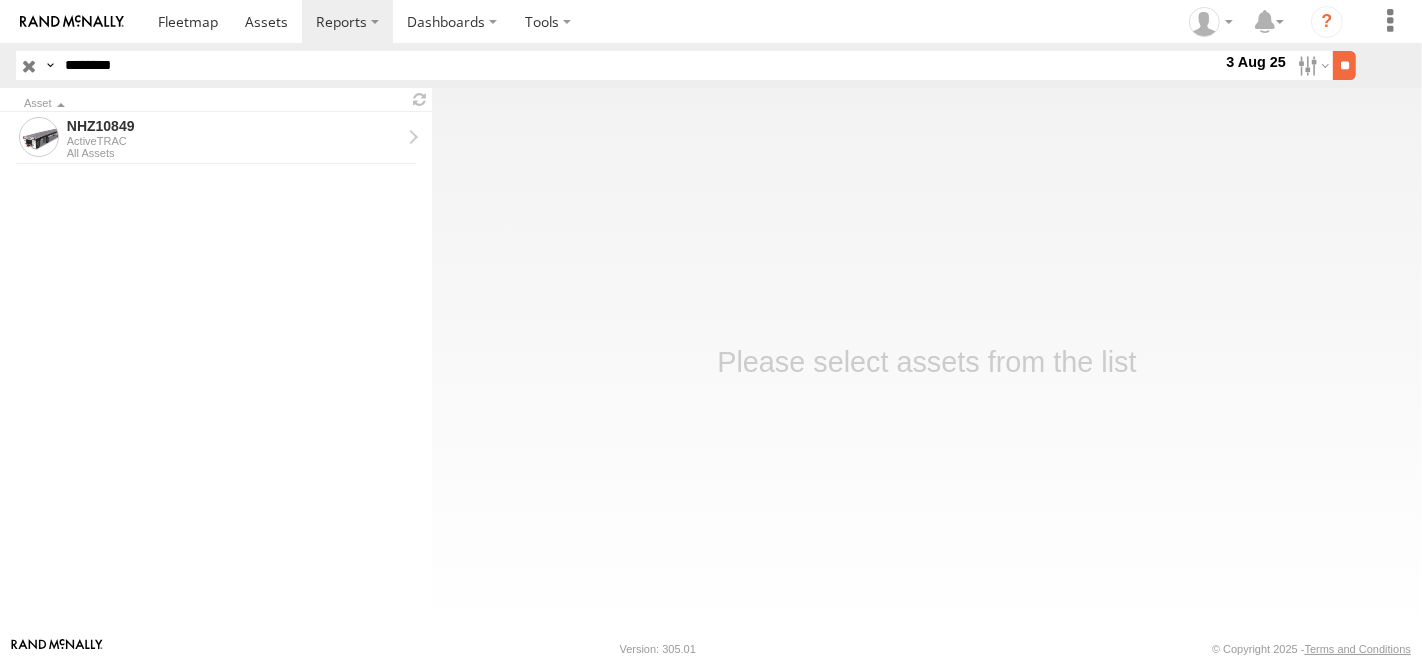 click on "**" at bounding box center [1344, 65] 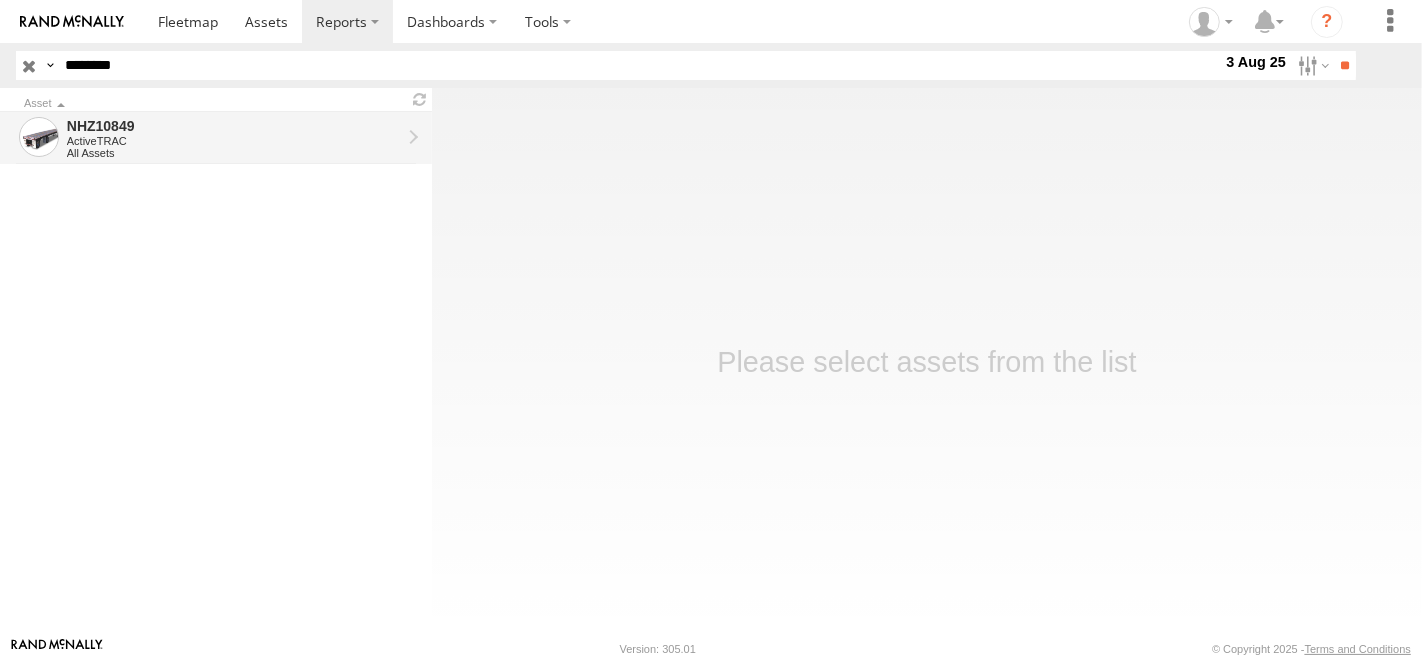 click on "NHZ10849" at bounding box center [234, 126] 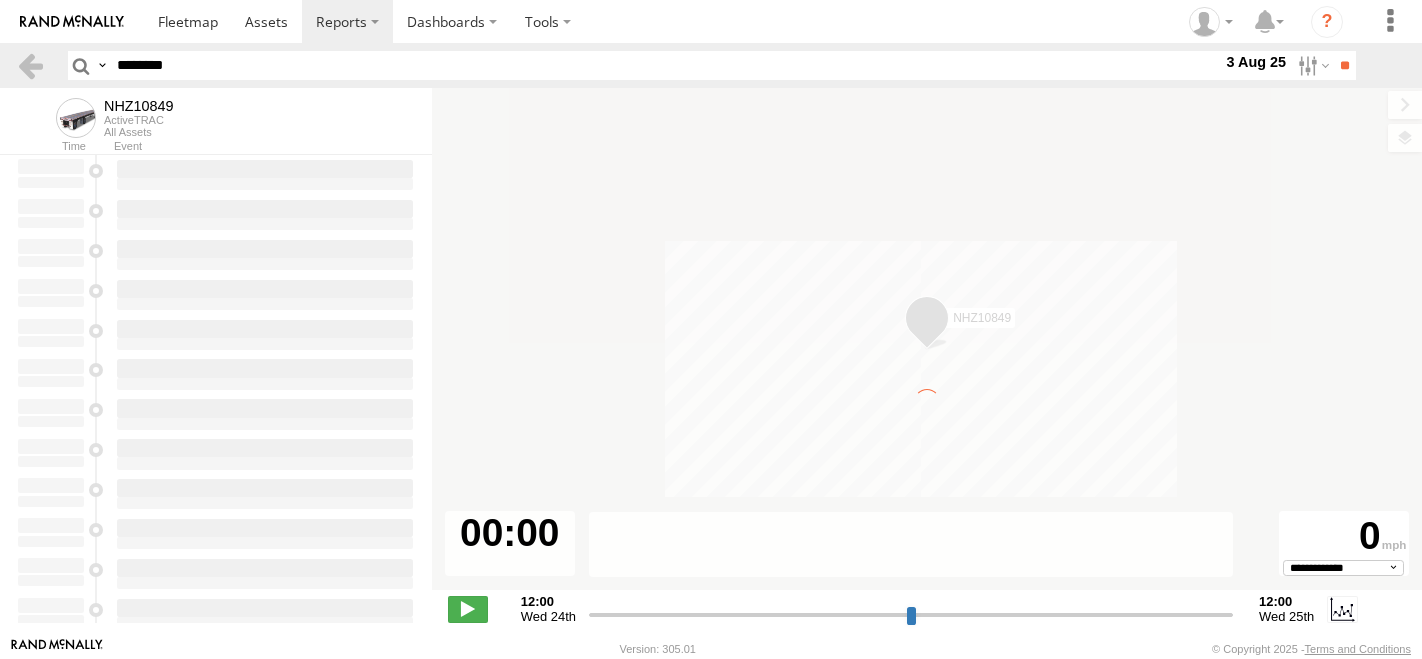 scroll, scrollTop: 0, scrollLeft: 0, axis: both 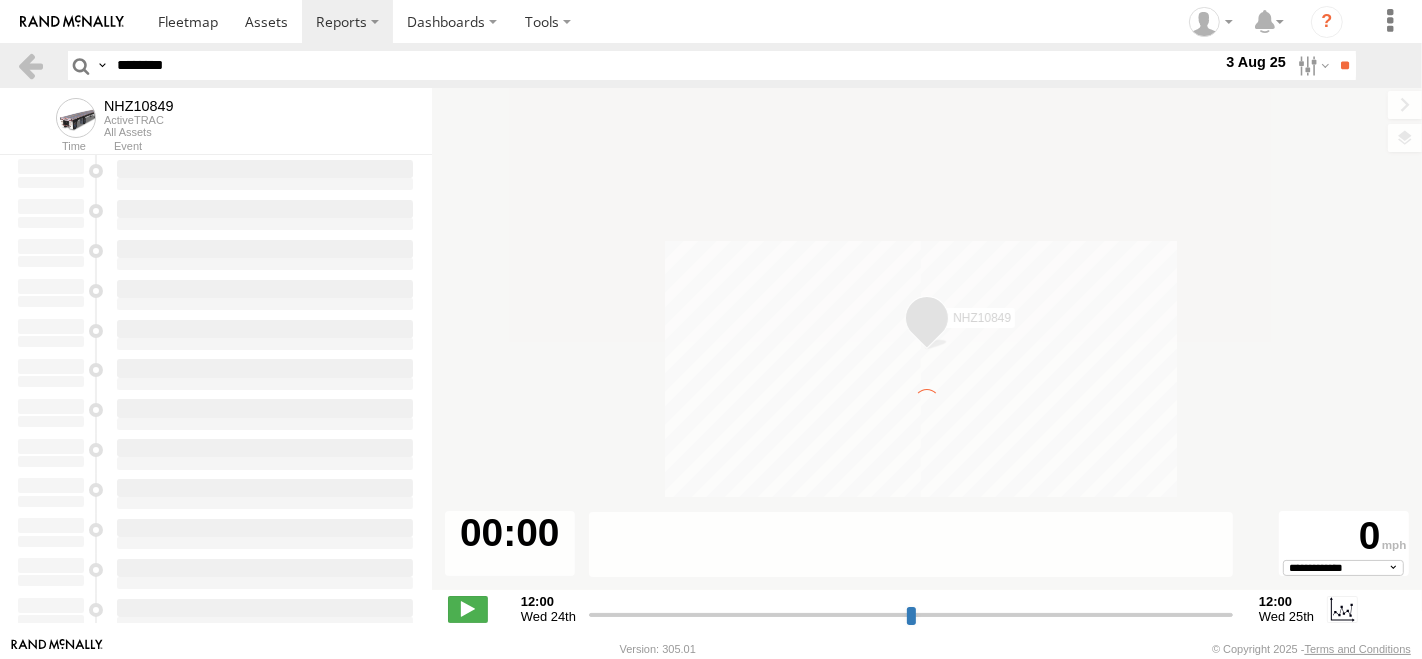 type on "**********" 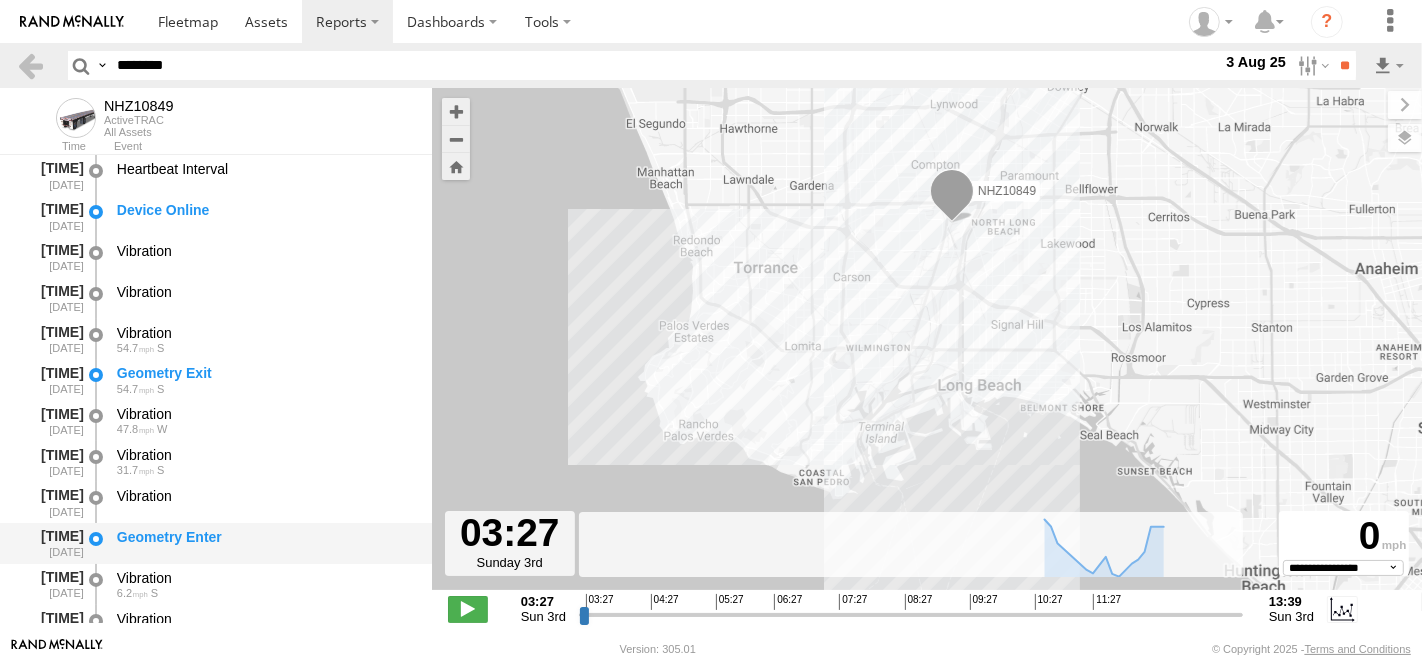click on "Geometry Enter" at bounding box center [265, 543] 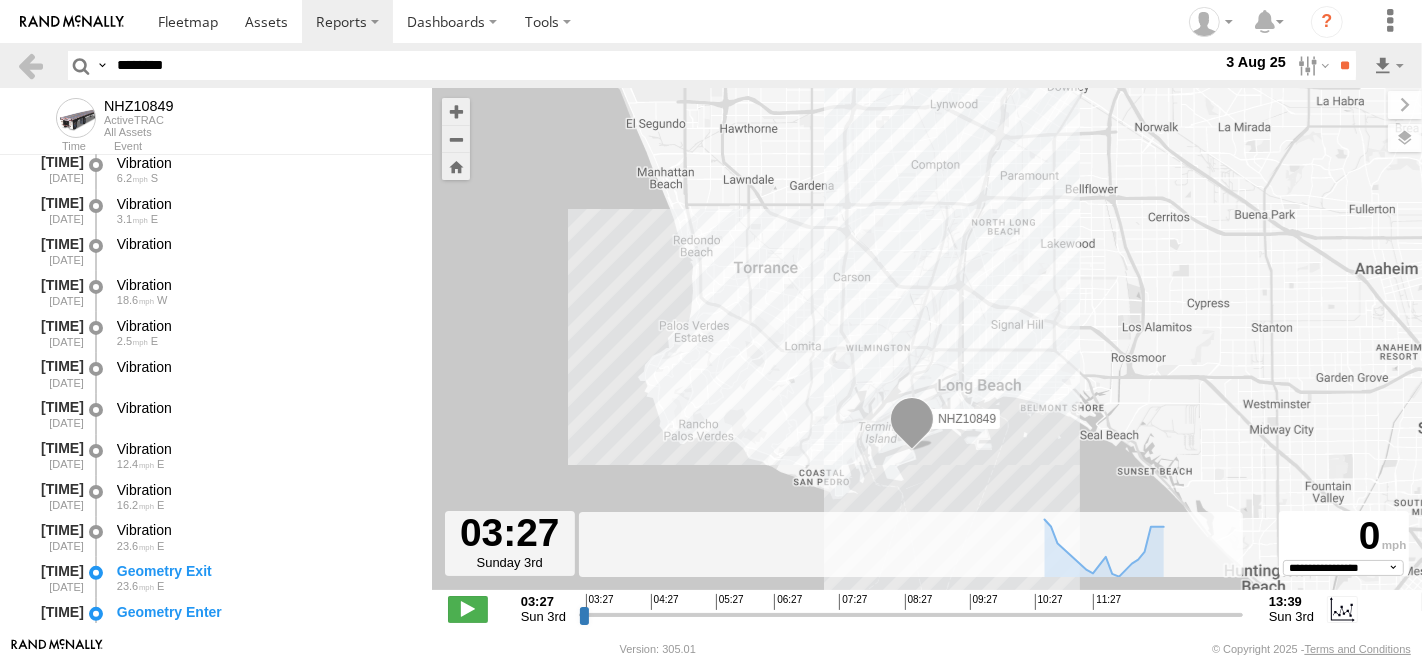 scroll, scrollTop: 444, scrollLeft: 0, axis: vertical 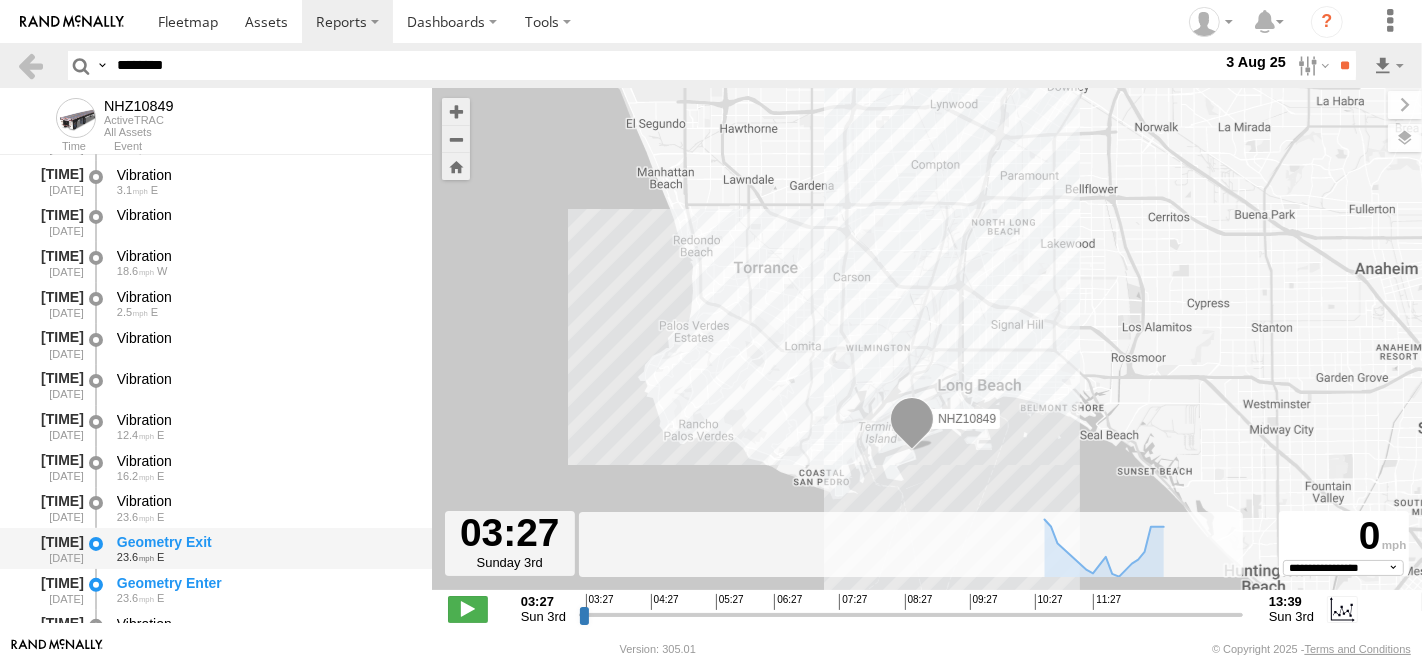 click on "Geometry Exit" at bounding box center (265, 542) 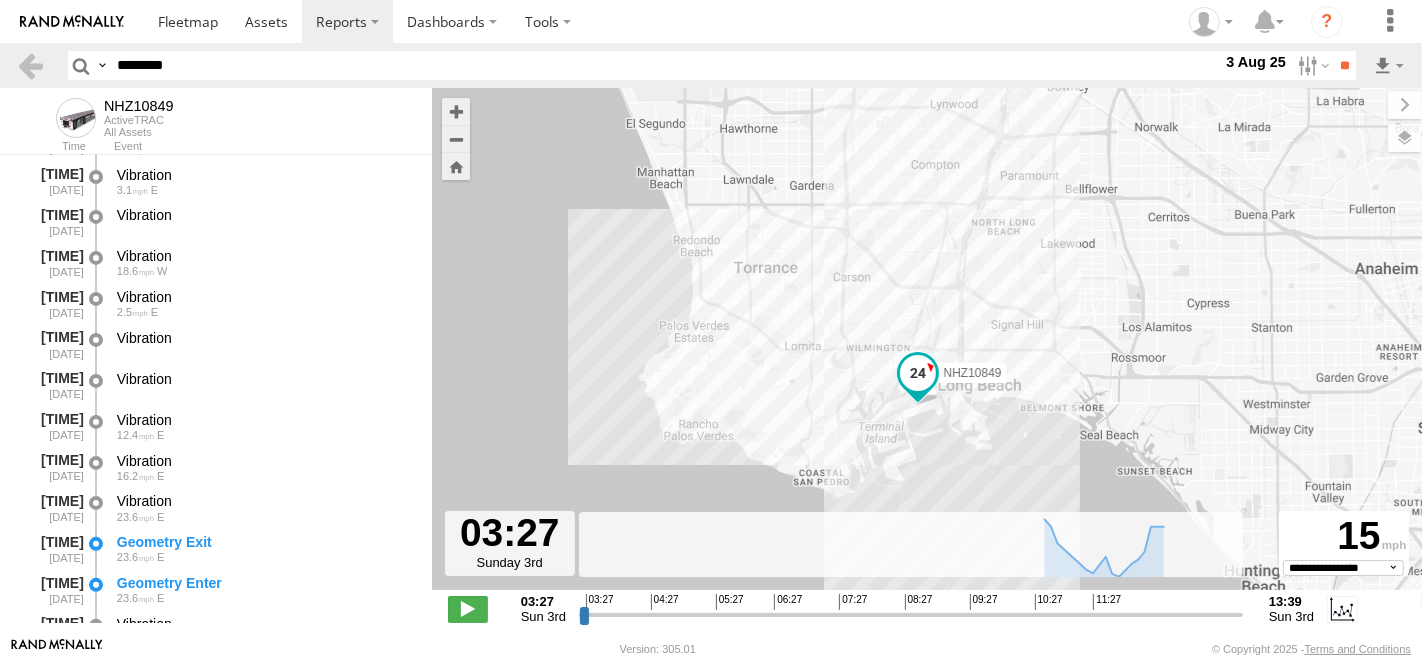 click on "********" at bounding box center (665, 65) 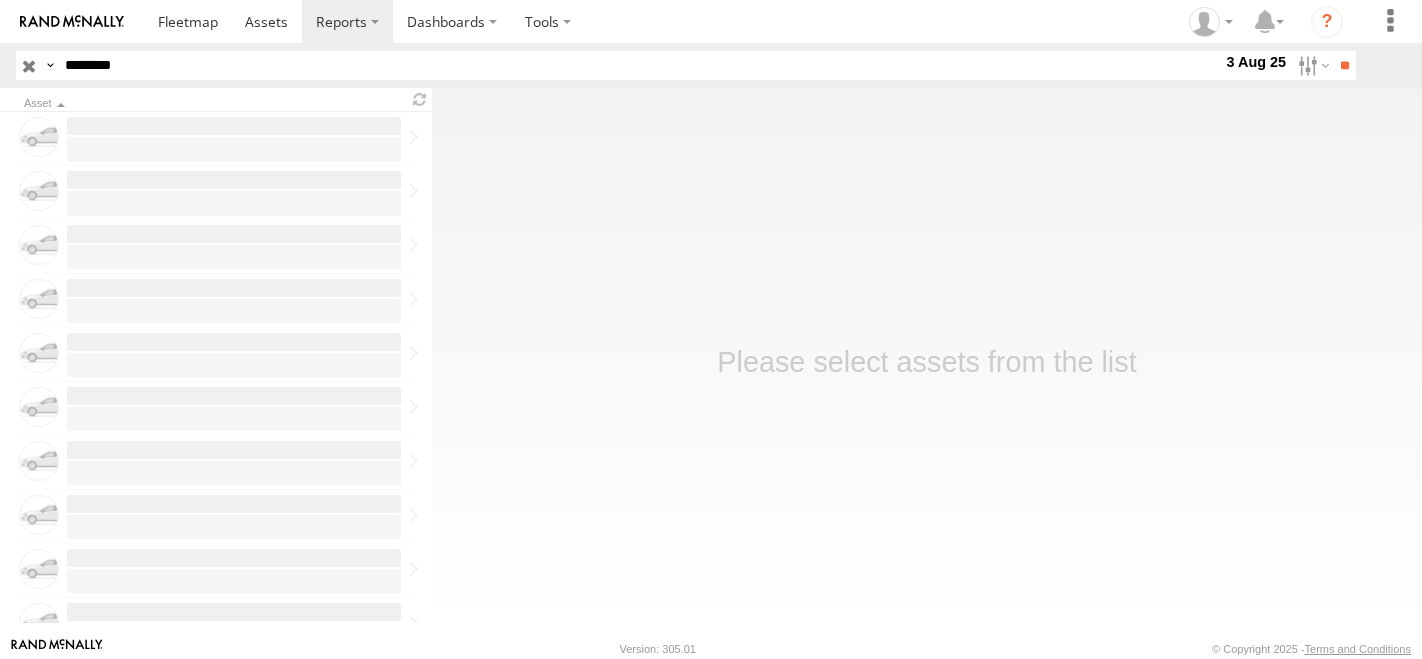 scroll, scrollTop: 0, scrollLeft: 0, axis: both 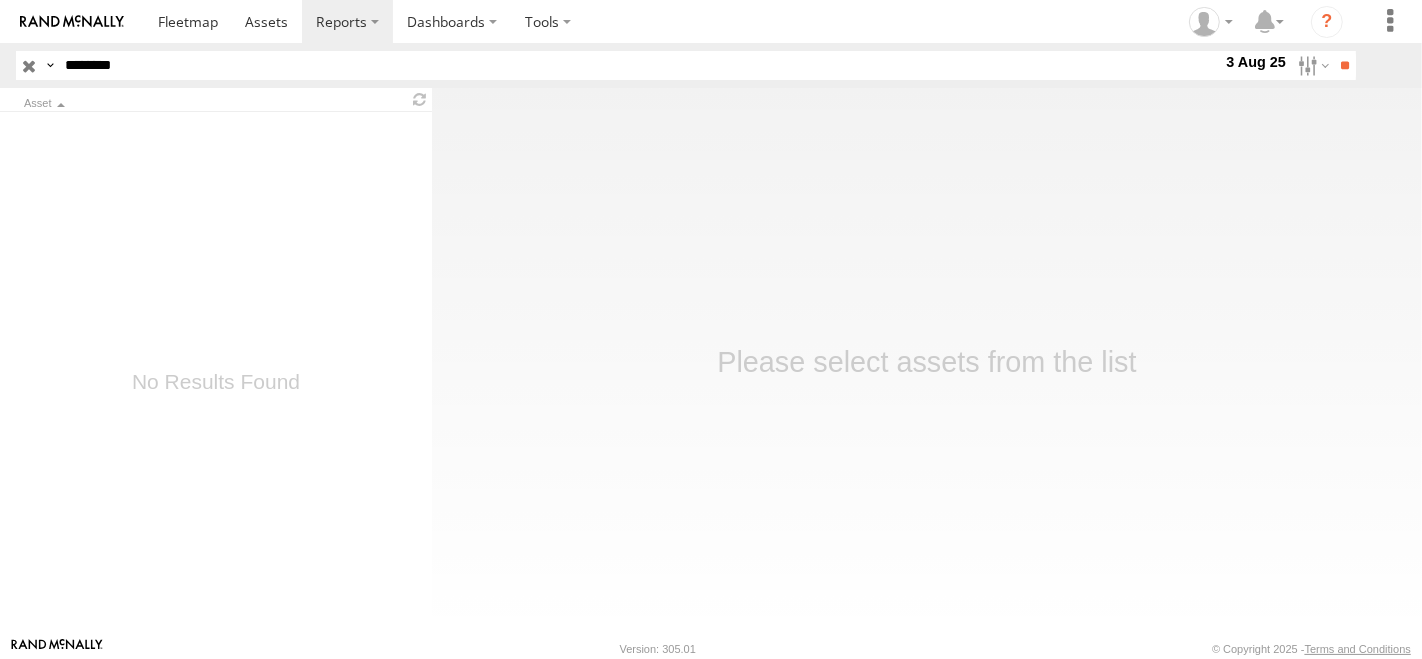 click on "********" at bounding box center [639, 65] 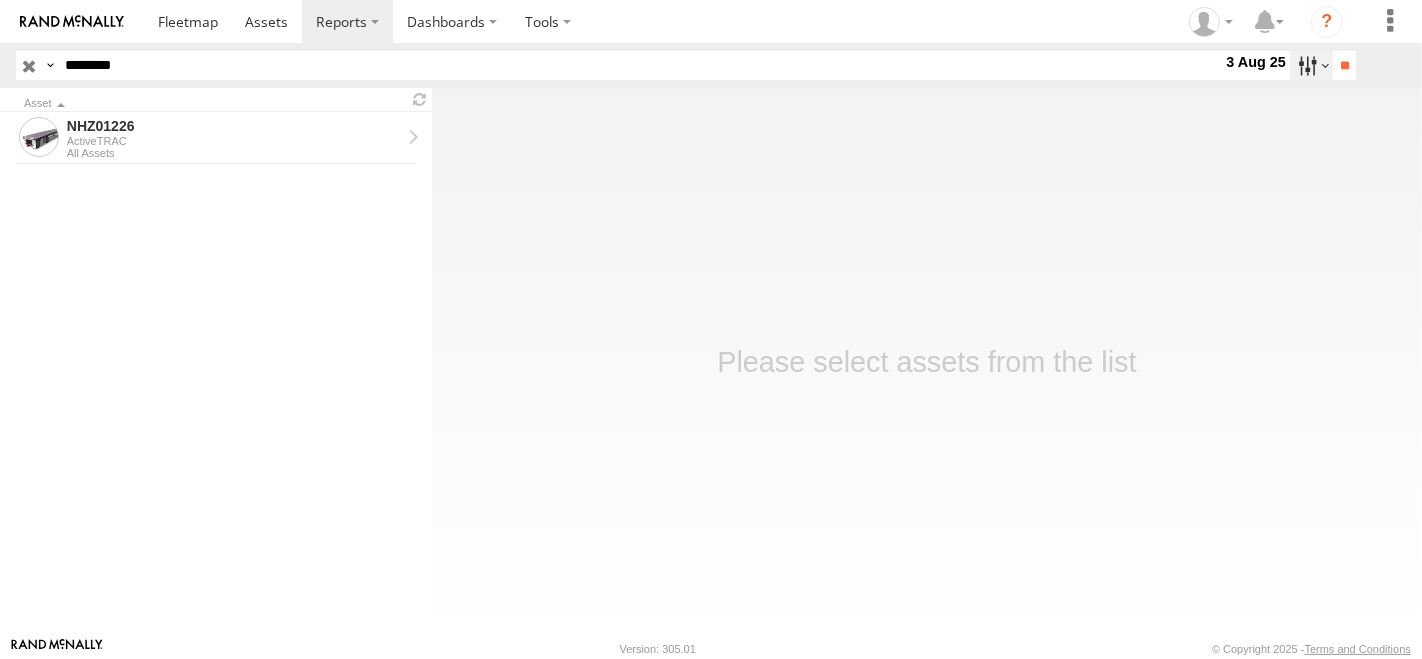 click at bounding box center (1311, 65) 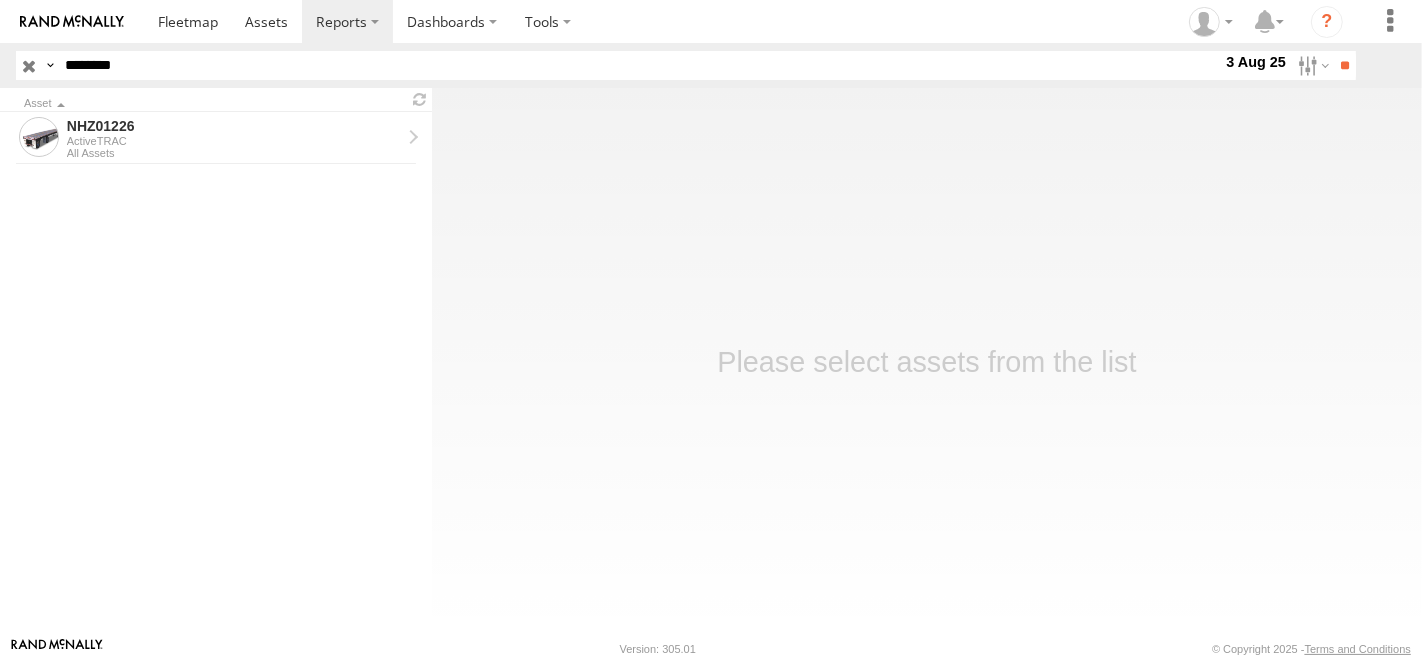 click at bounding box center [0, 0] 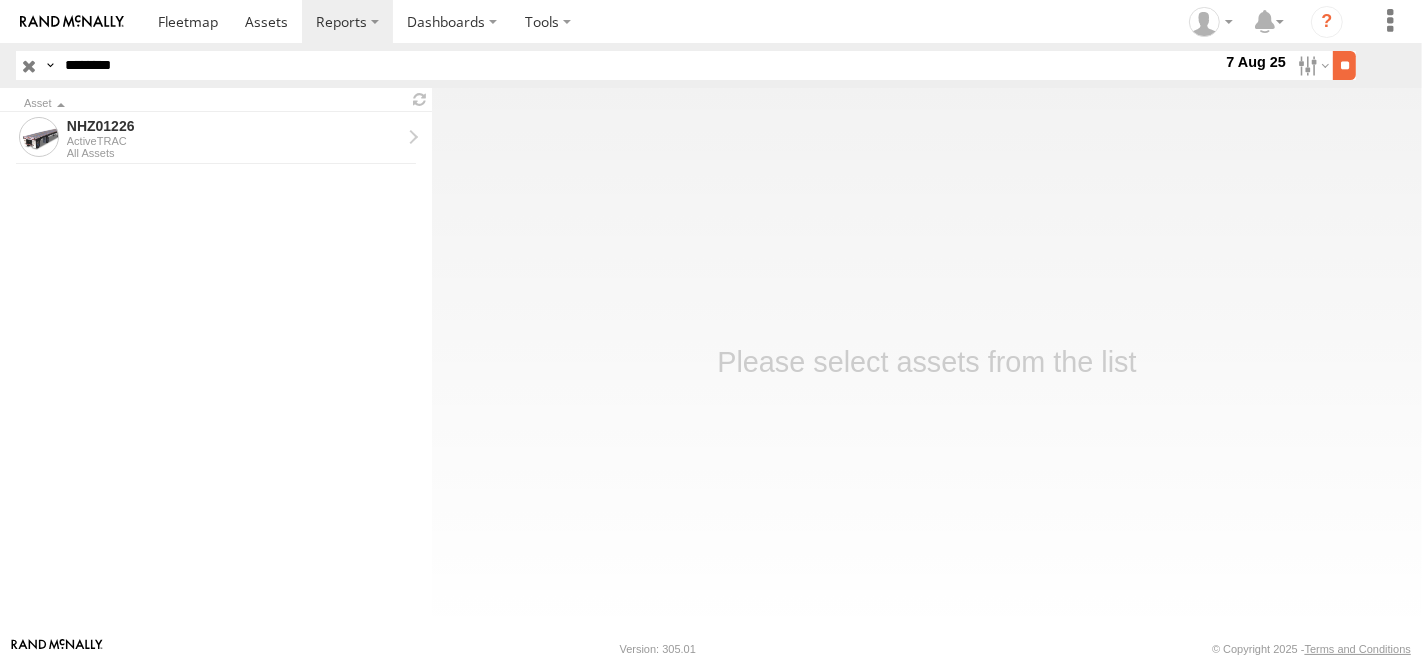 click on "**" at bounding box center (1344, 65) 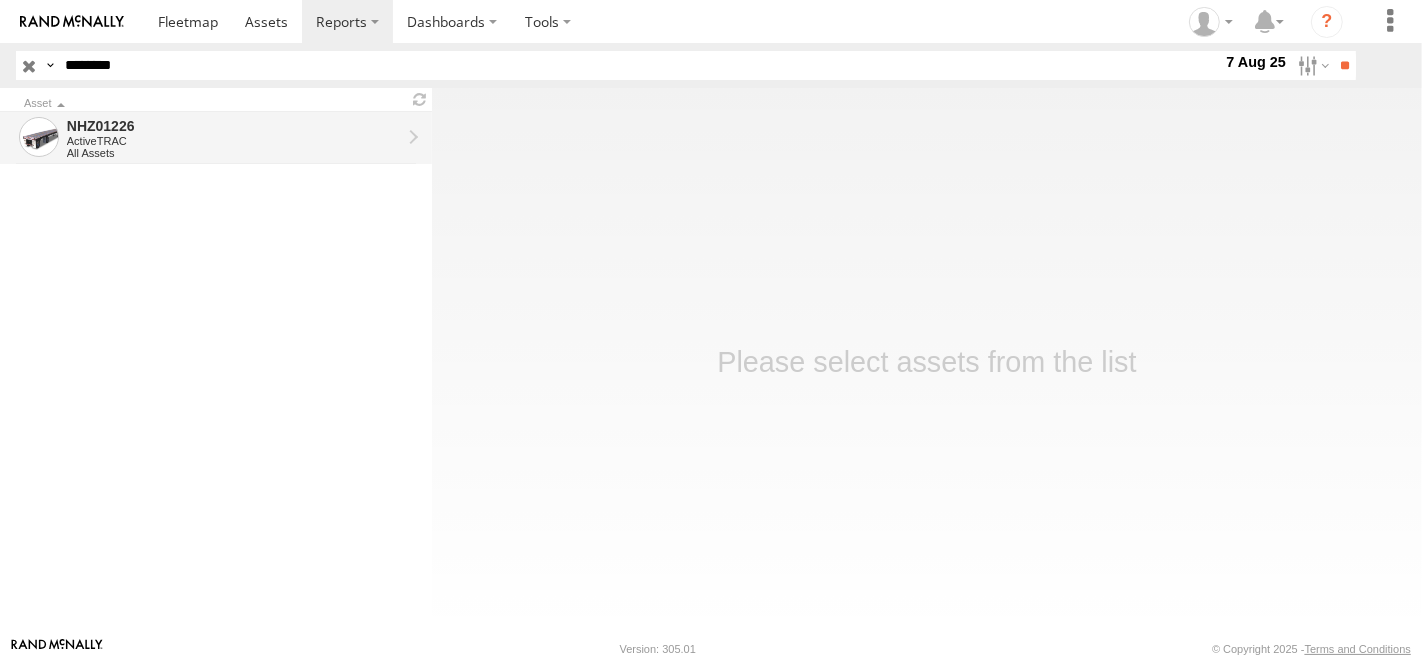 click on "ActiveTRAC" at bounding box center [234, 141] 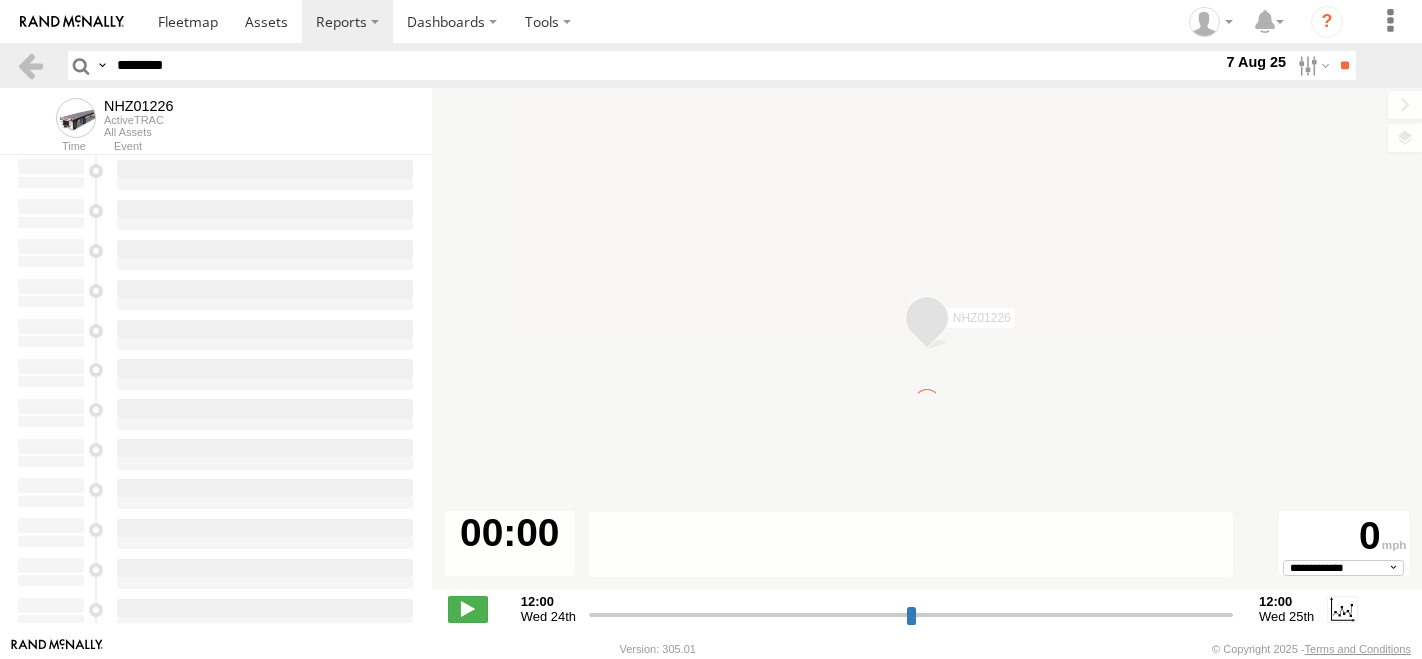scroll, scrollTop: 0, scrollLeft: 0, axis: both 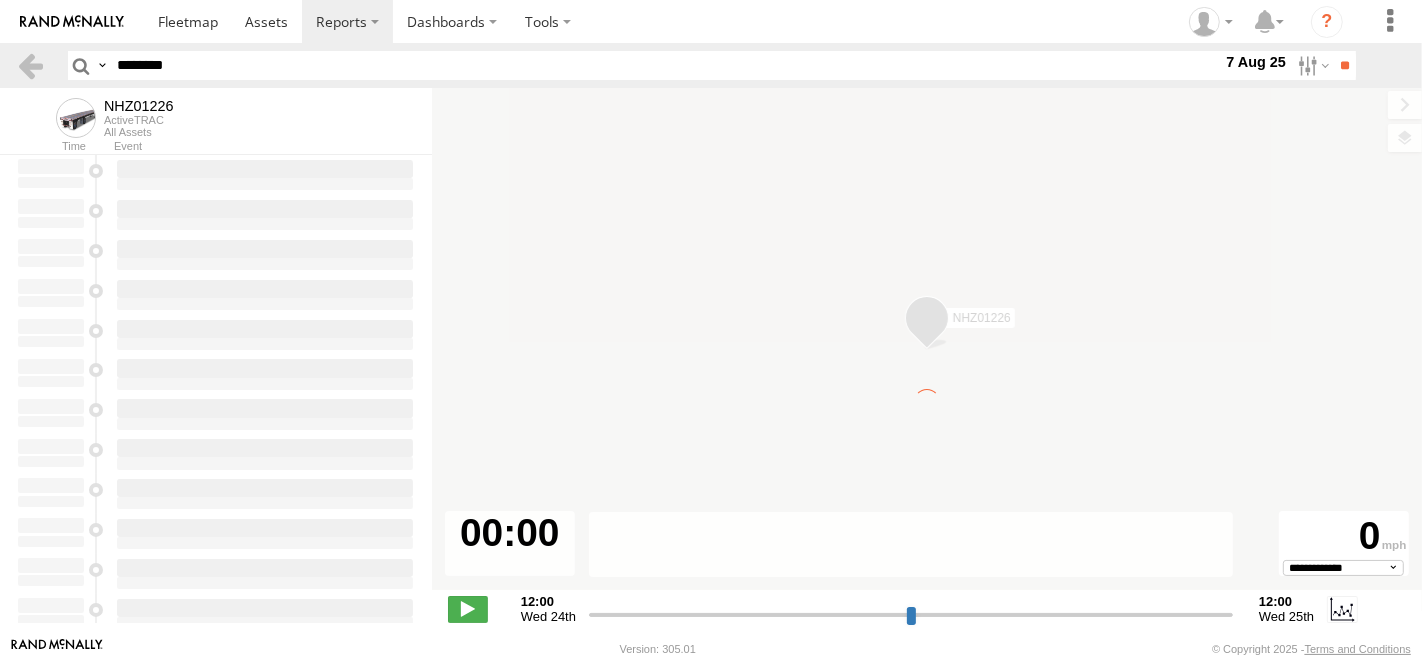 type on "**********" 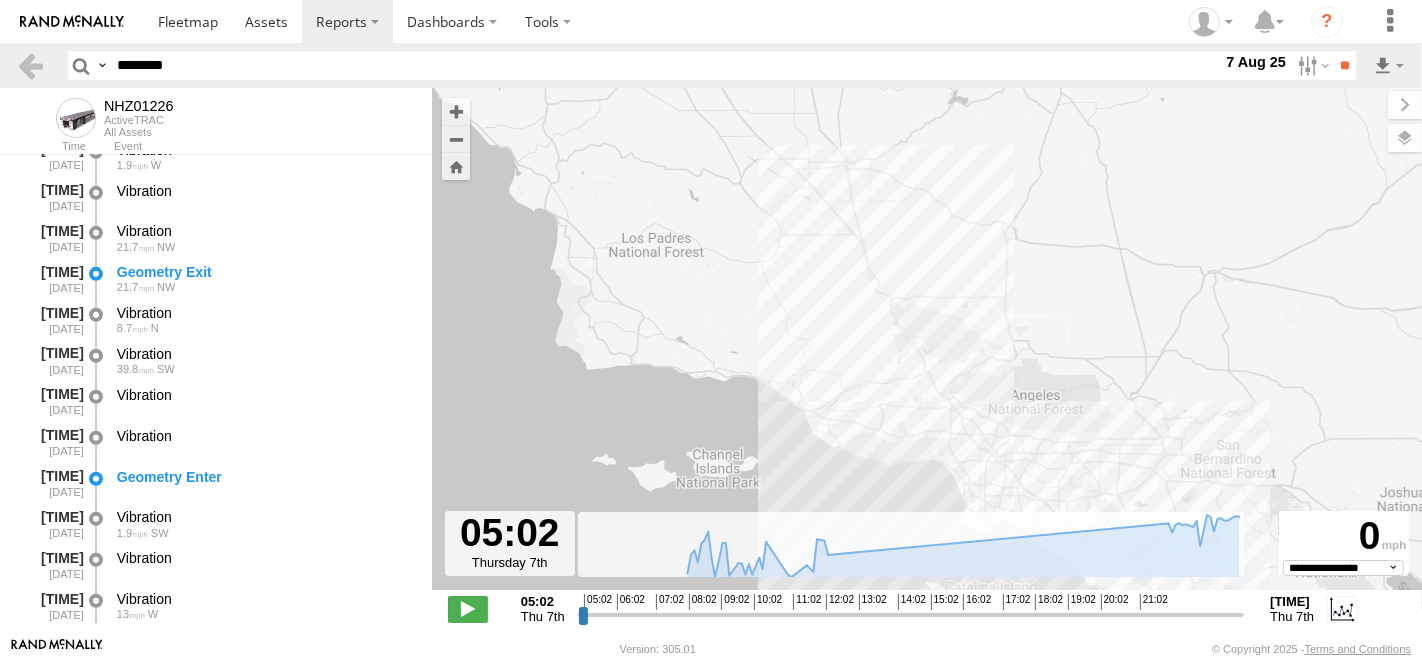 scroll, scrollTop: 1111, scrollLeft: 0, axis: vertical 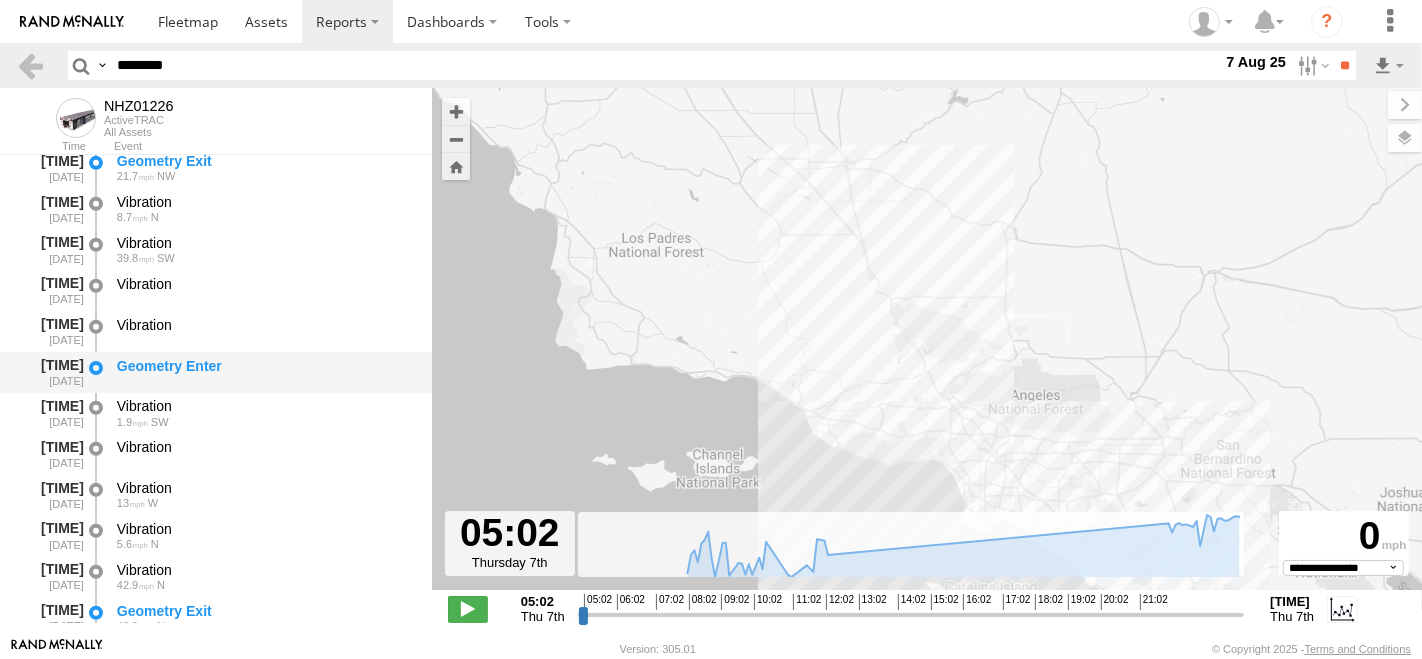 click on "Geometry Enter" at bounding box center (265, 366) 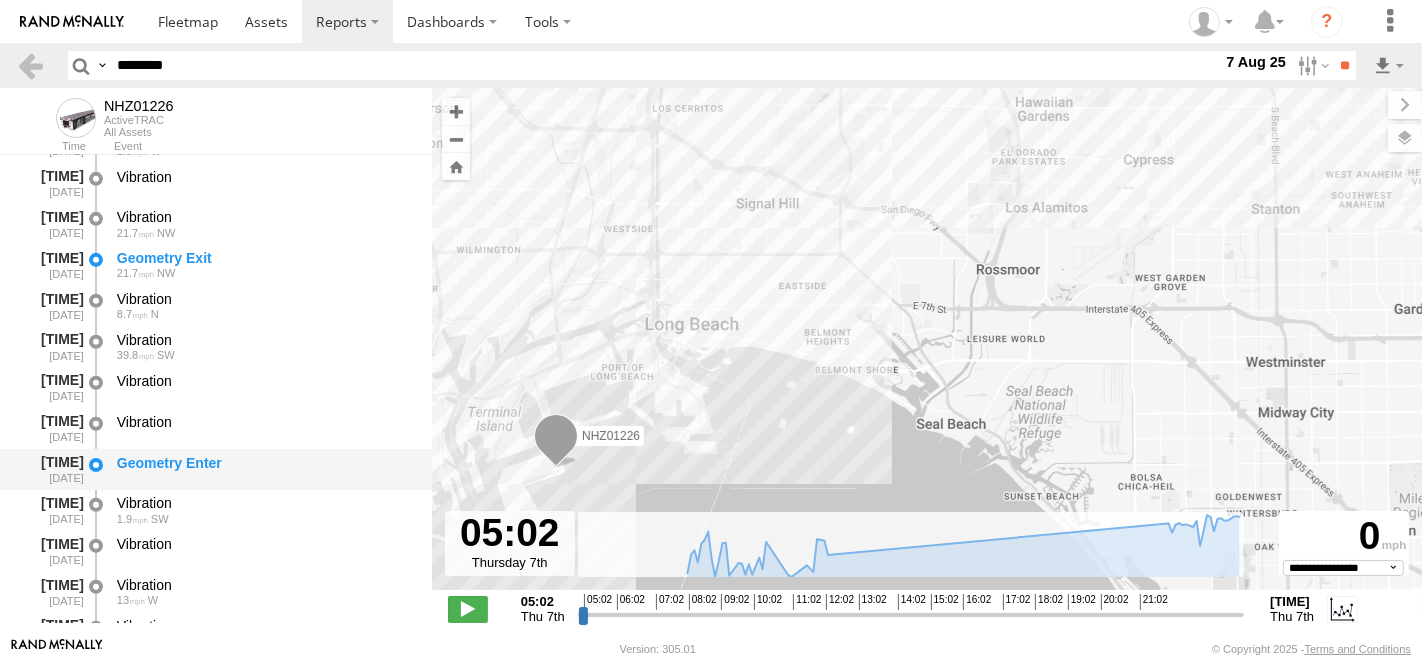 scroll, scrollTop: 1000, scrollLeft: 0, axis: vertical 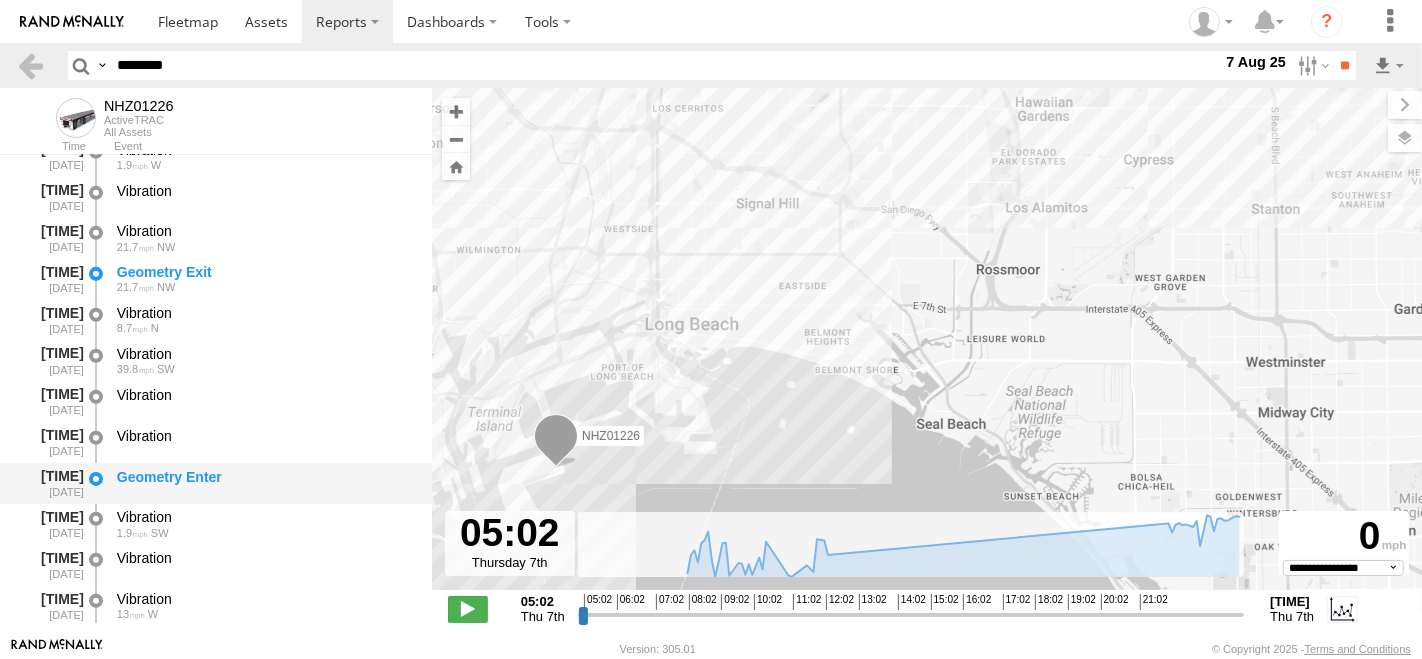 click on "Geometry Enter" at bounding box center [265, 483] 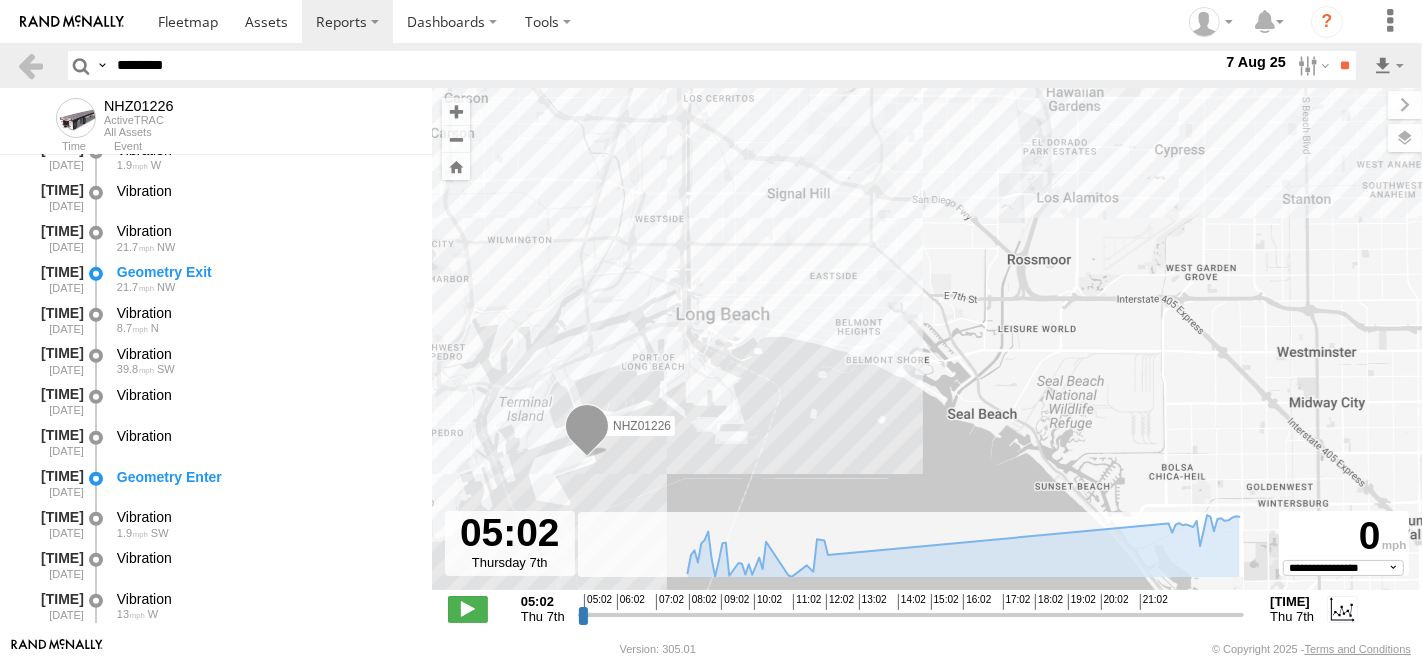 drag, startPoint x: 646, startPoint y: 481, endPoint x: 857, endPoint y: 405, distance: 224.26993 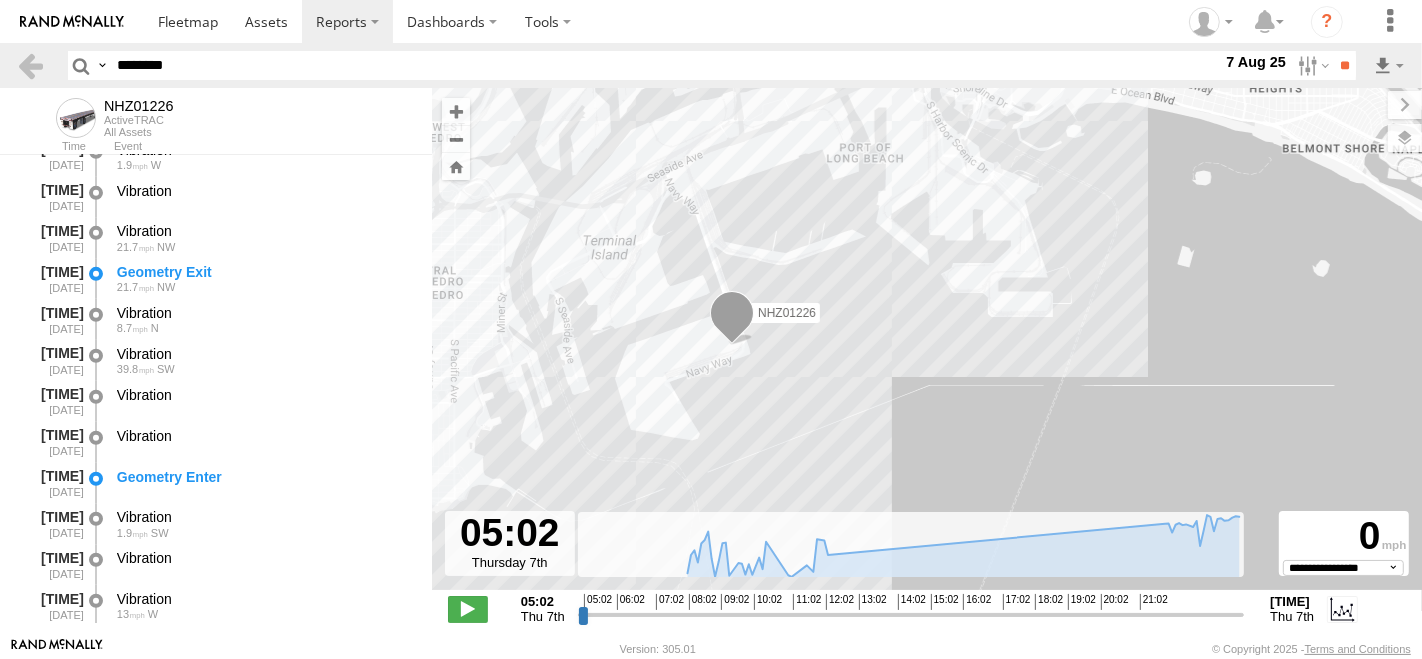 click on "NHZ01226" at bounding box center [927, 349] 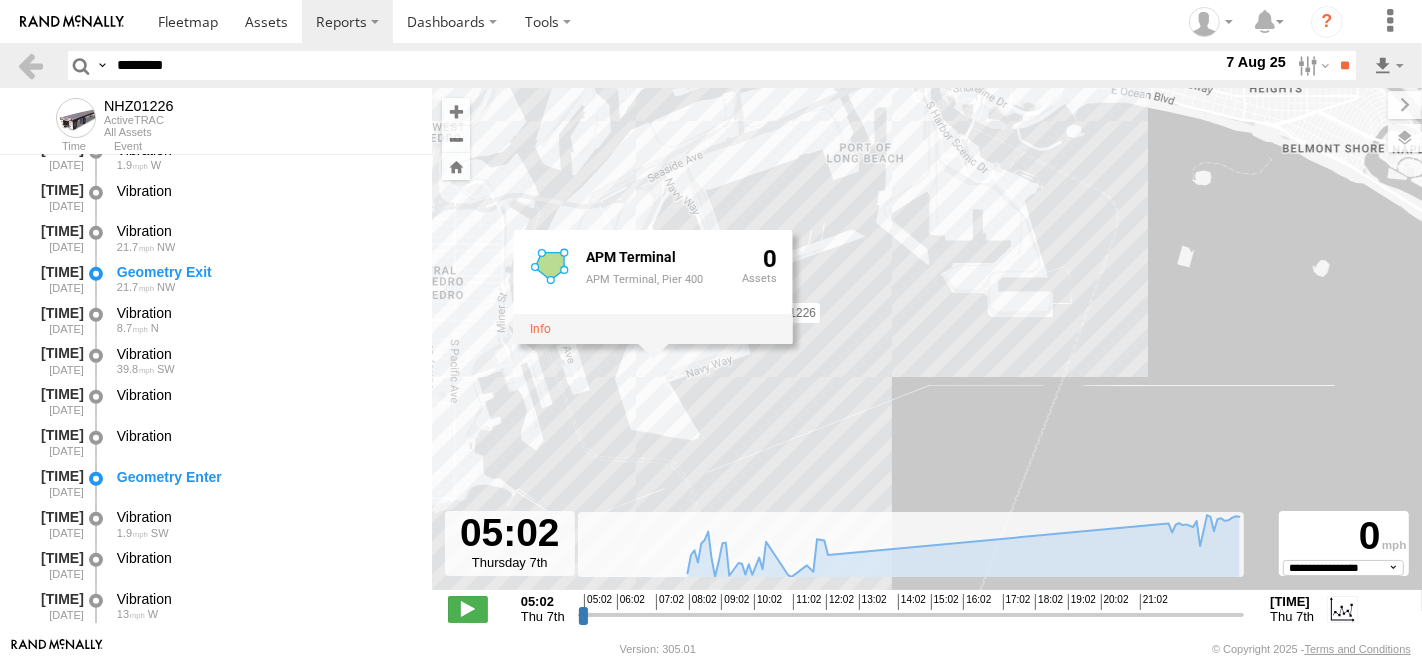 click on "NHZ01226 APM Terminal APM Terminal, Pier 400 0" at bounding box center (927, 349) 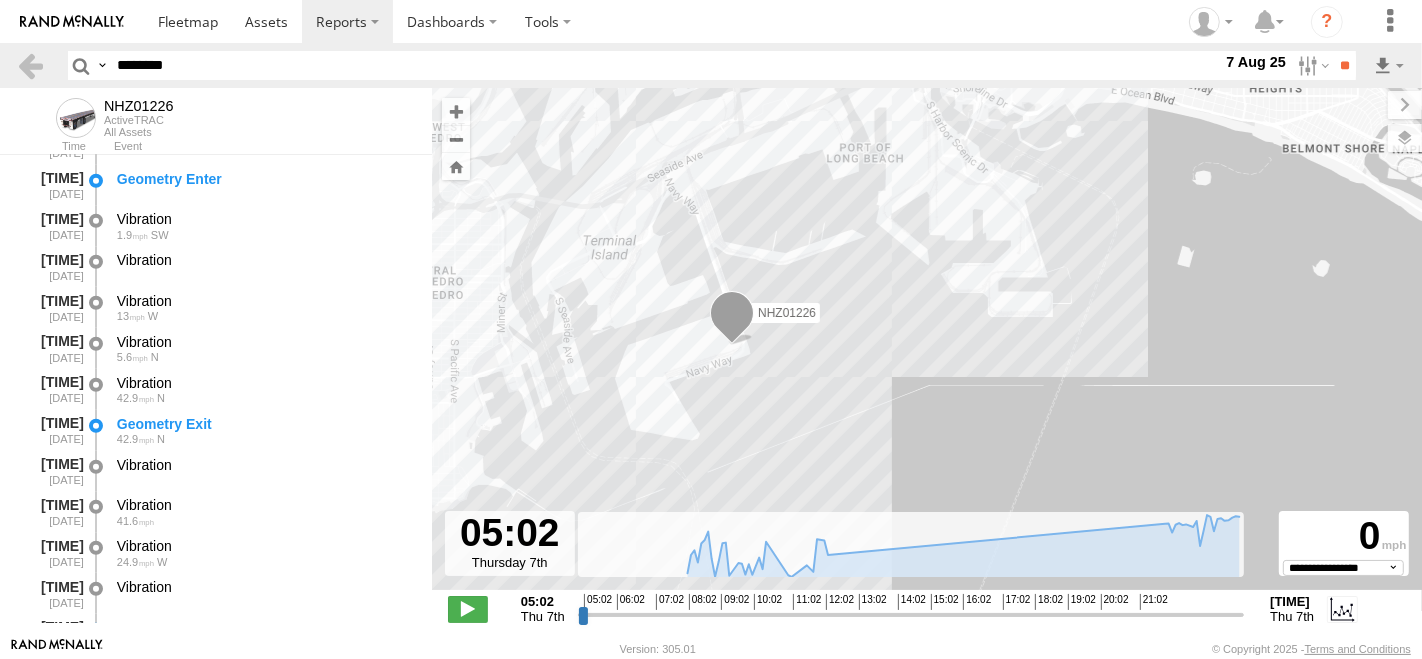 scroll, scrollTop: 1333, scrollLeft: 0, axis: vertical 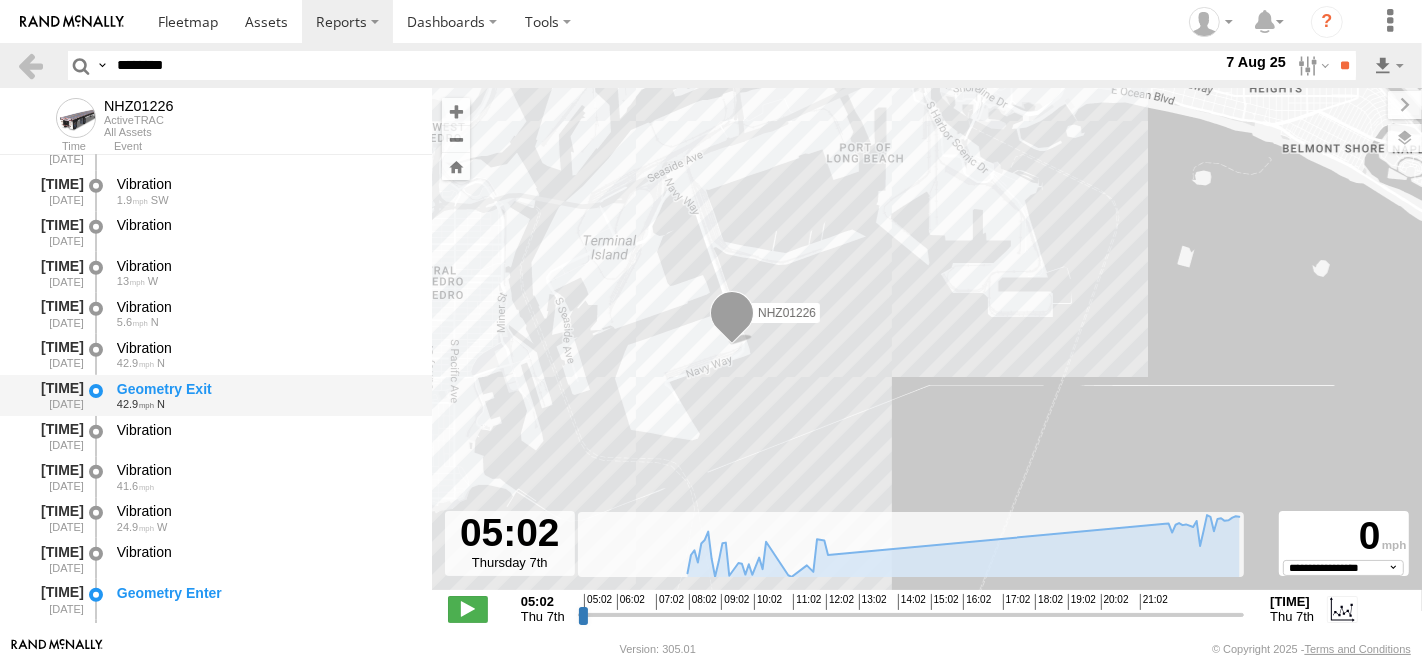 click on "Geometry Exit" at bounding box center (265, 389) 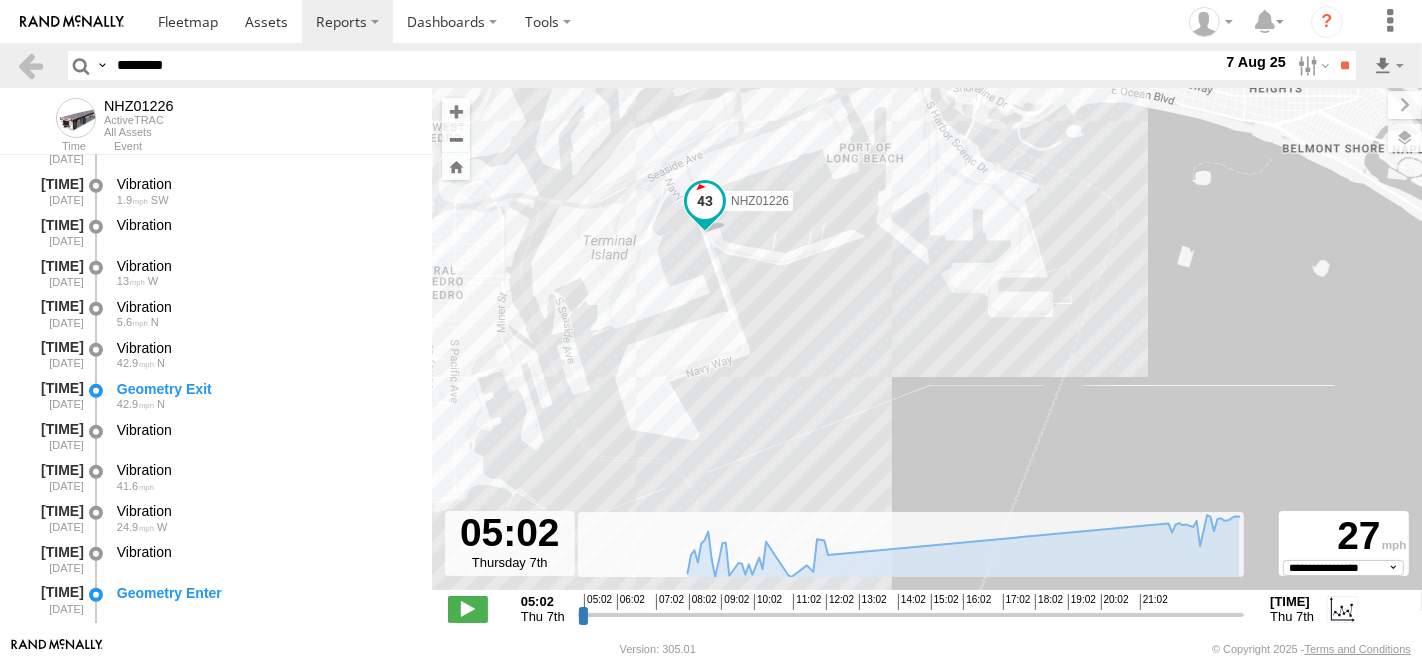 click on "********" at bounding box center [665, 65] 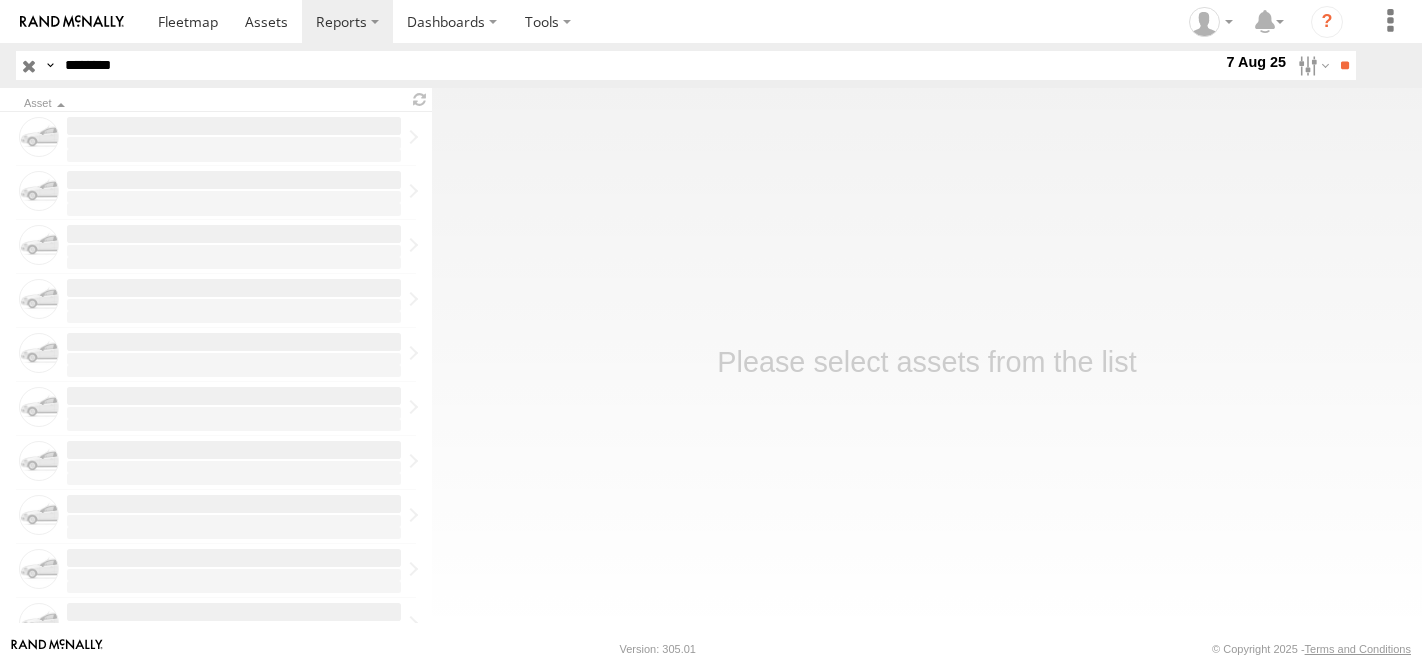 scroll, scrollTop: 0, scrollLeft: 0, axis: both 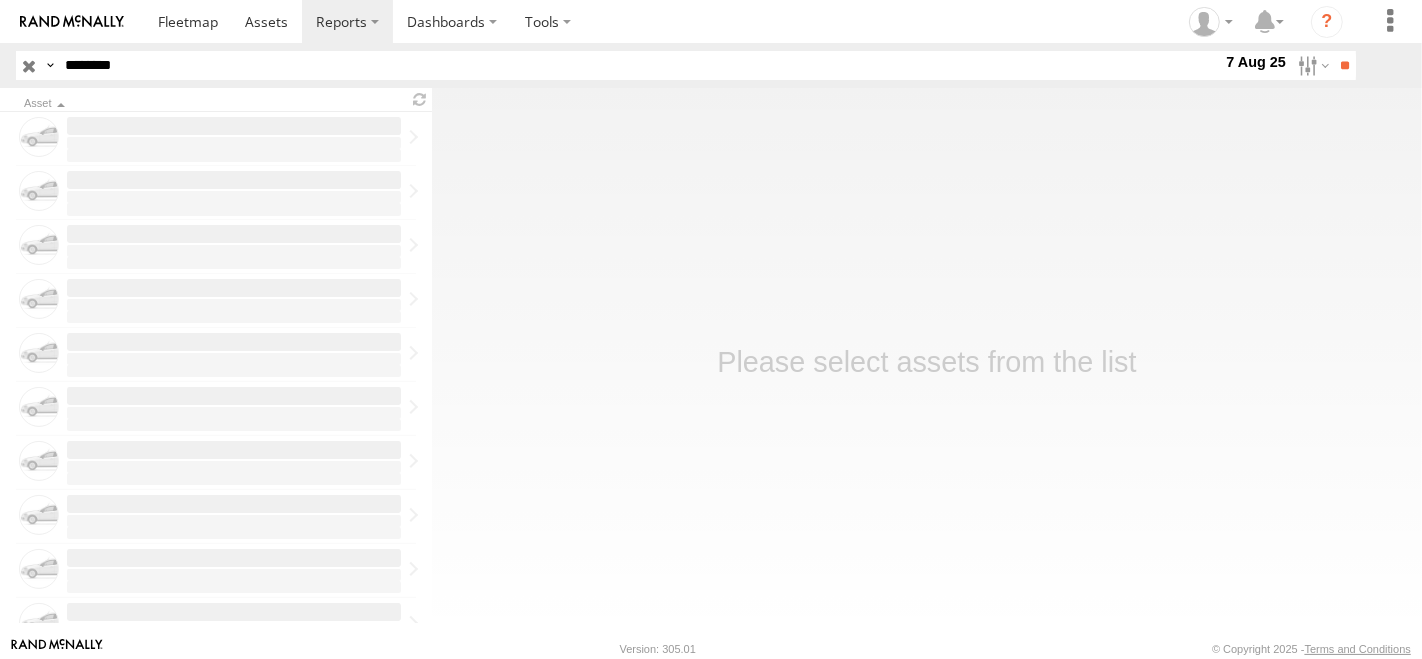 click at bounding box center (0, 0) 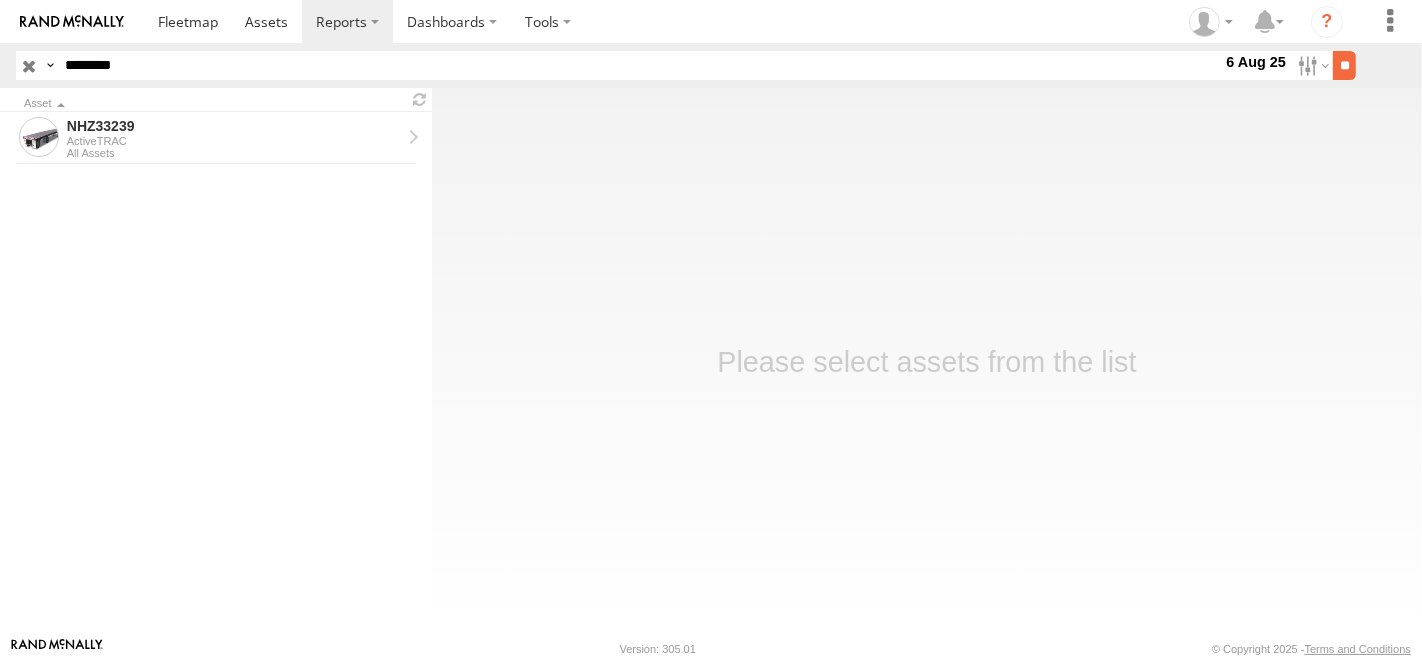 drag, startPoint x: 1317, startPoint y: 53, endPoint x: 1331, endPoint y: 61, distance: 16.124516 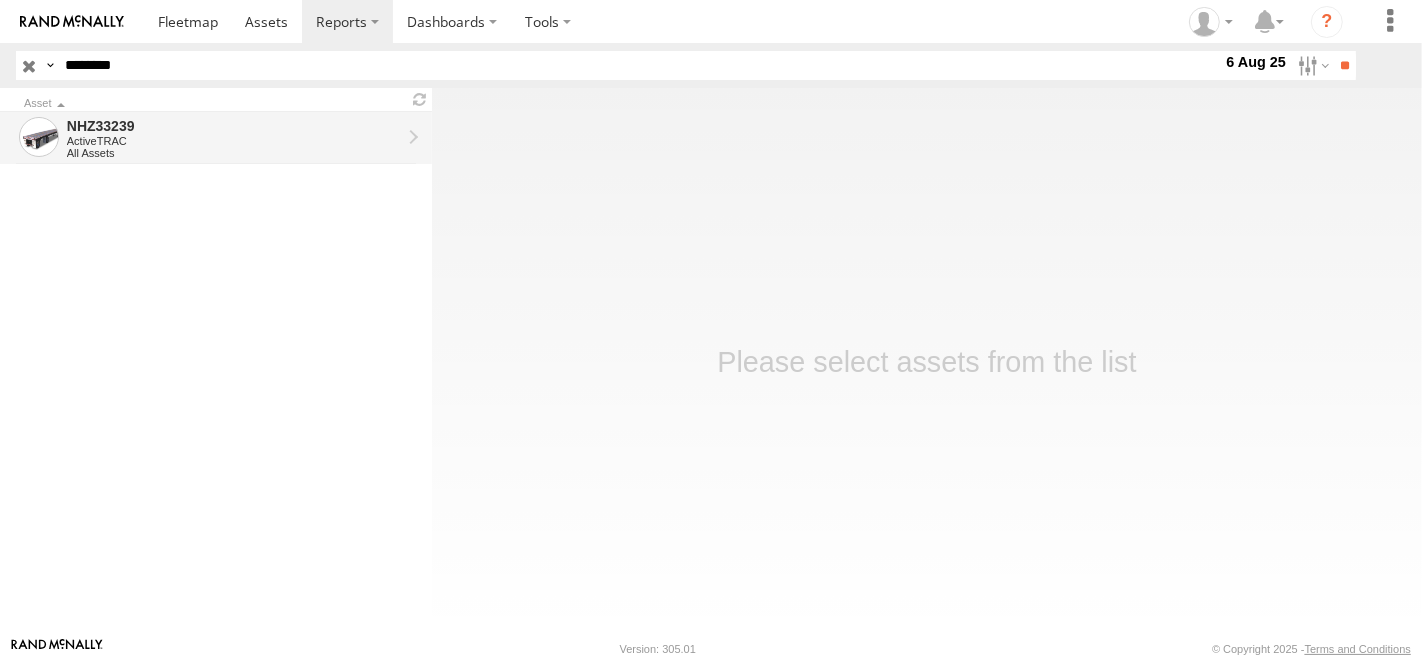 click on "ActiveTRAC" at bounding box center (234, 141) 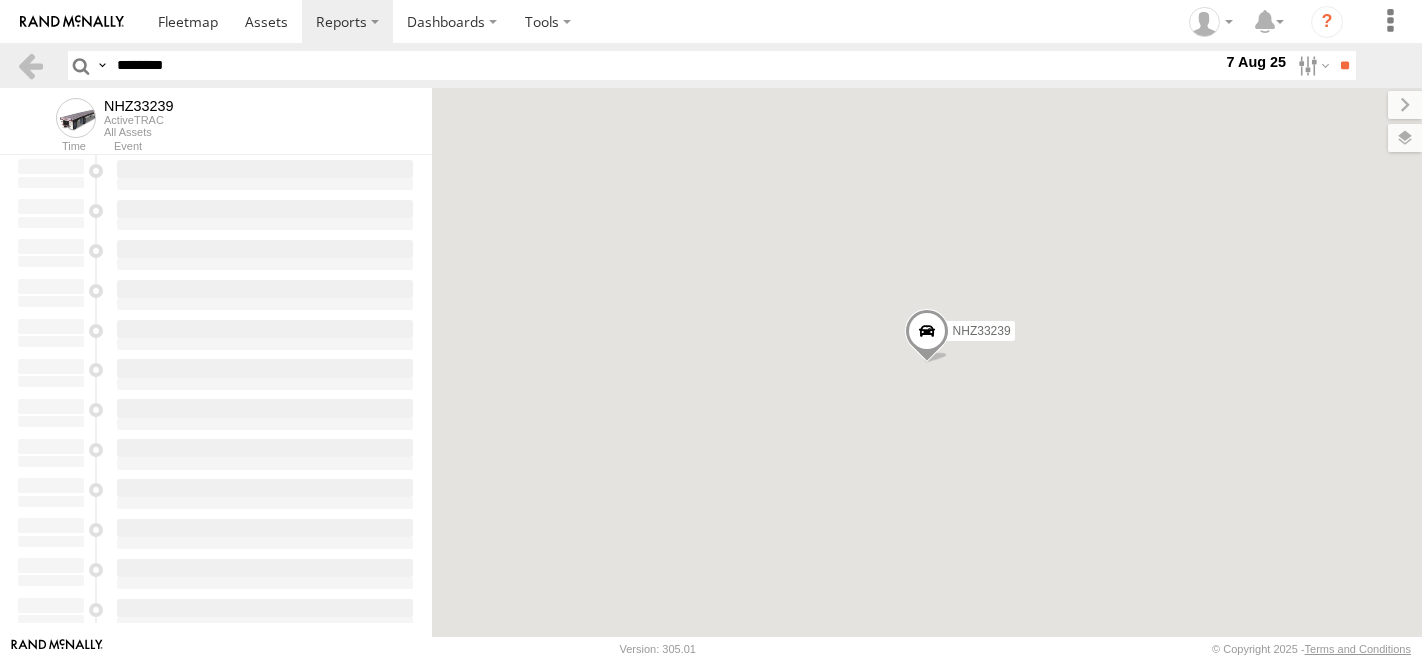 scroll, scrollTop: 0, scrollLeft: 0, axis: both 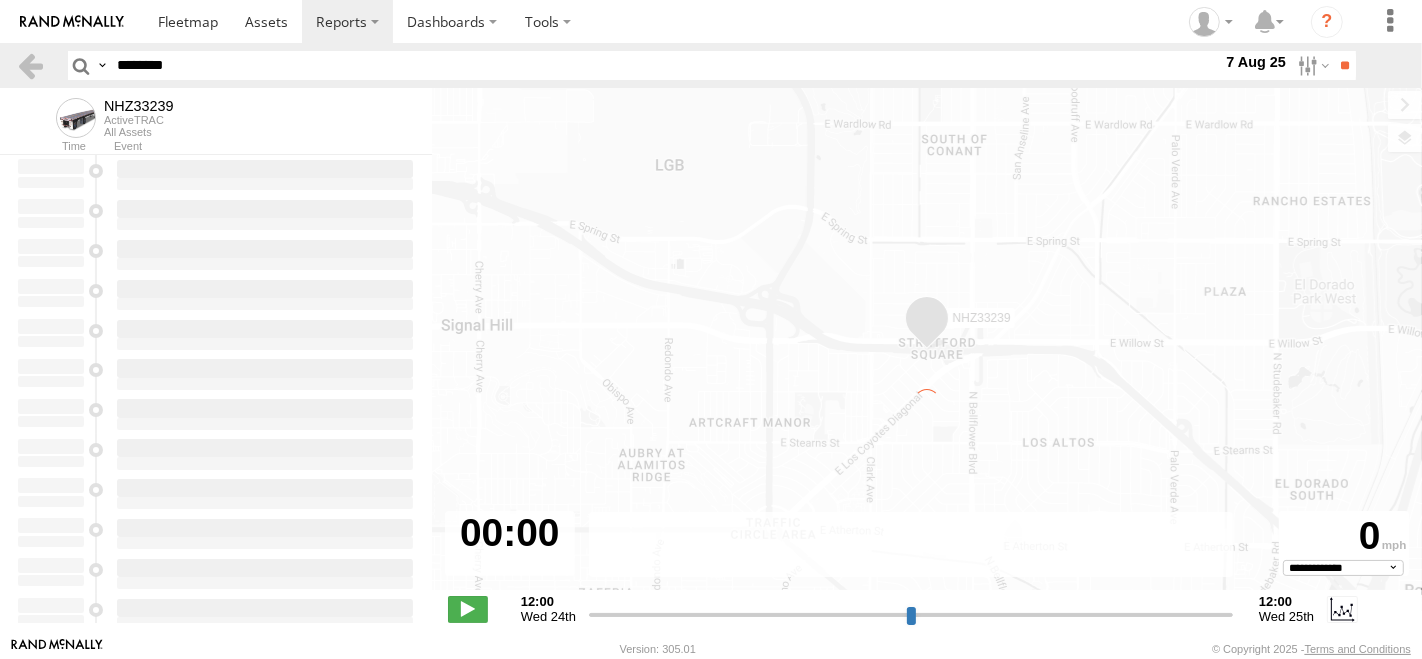 type on "**********" 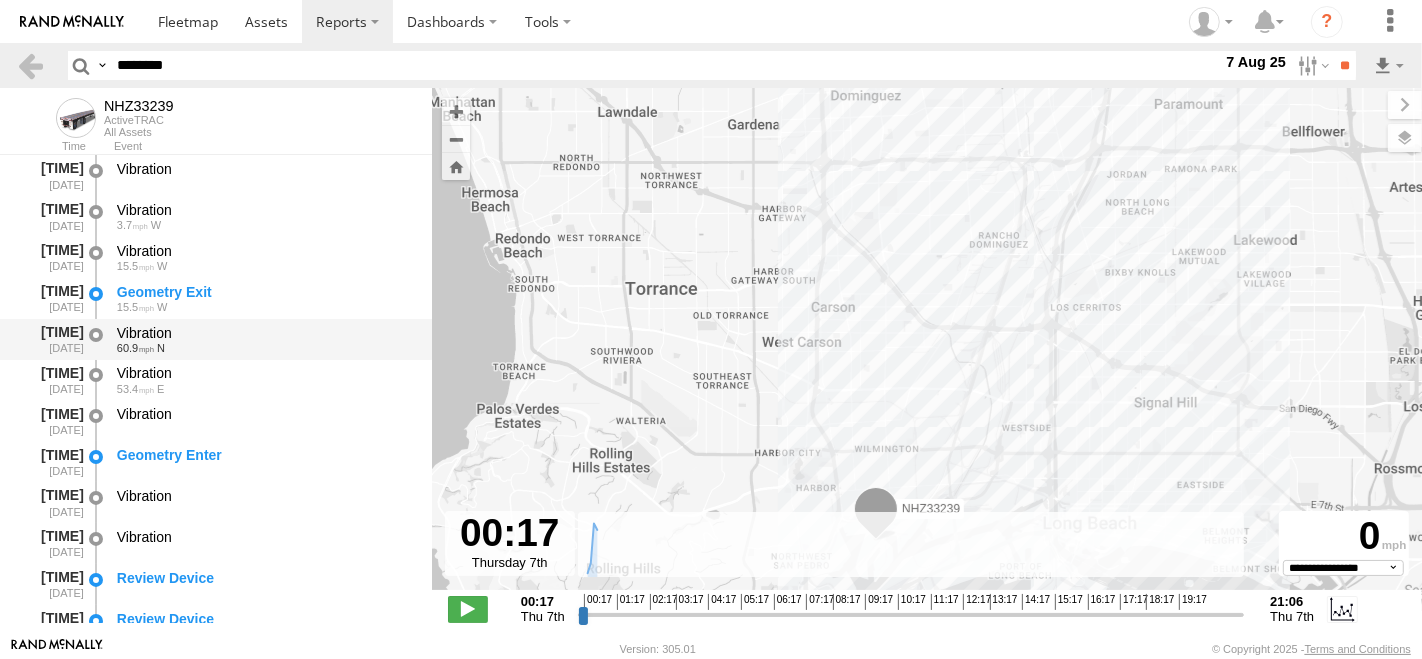 scroll, scrollTop: 341, scrollLeft: 0, axis: vertical 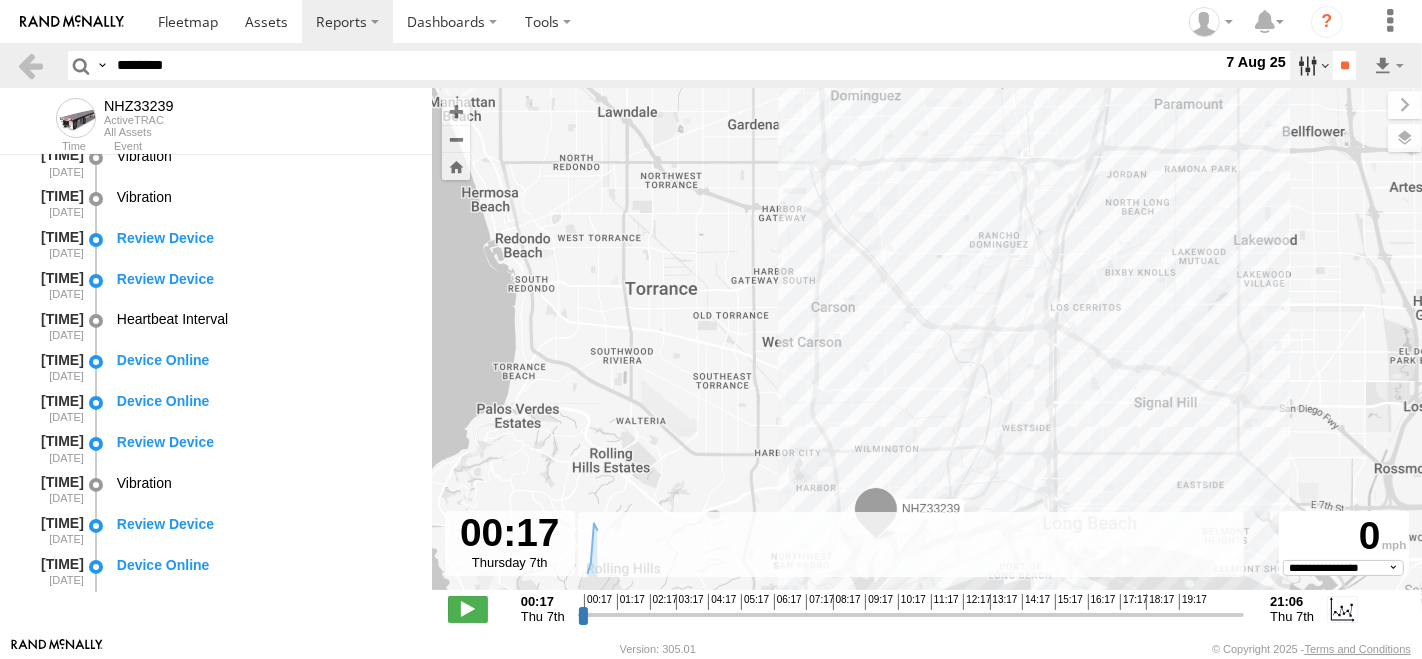 click at bounding box center [1311, 65] 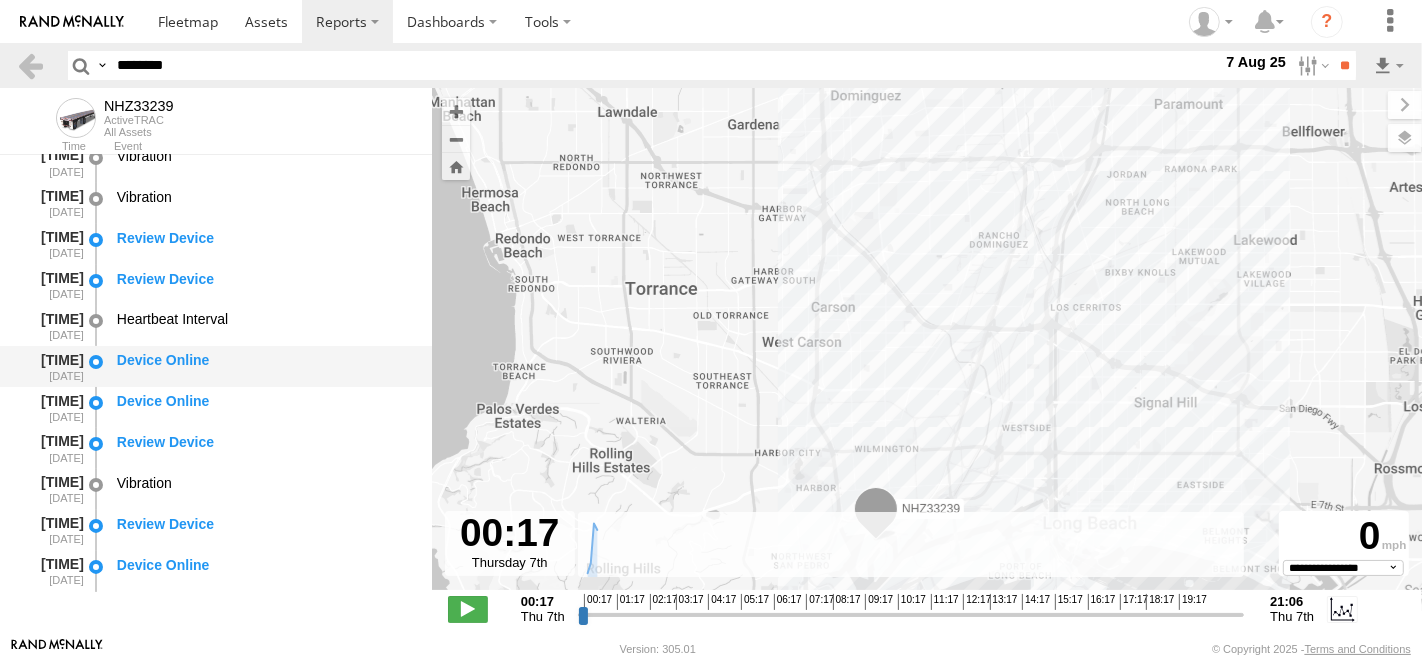 click on "[TIME] [DATE]
Device Online" at bounding box center (216, 366) 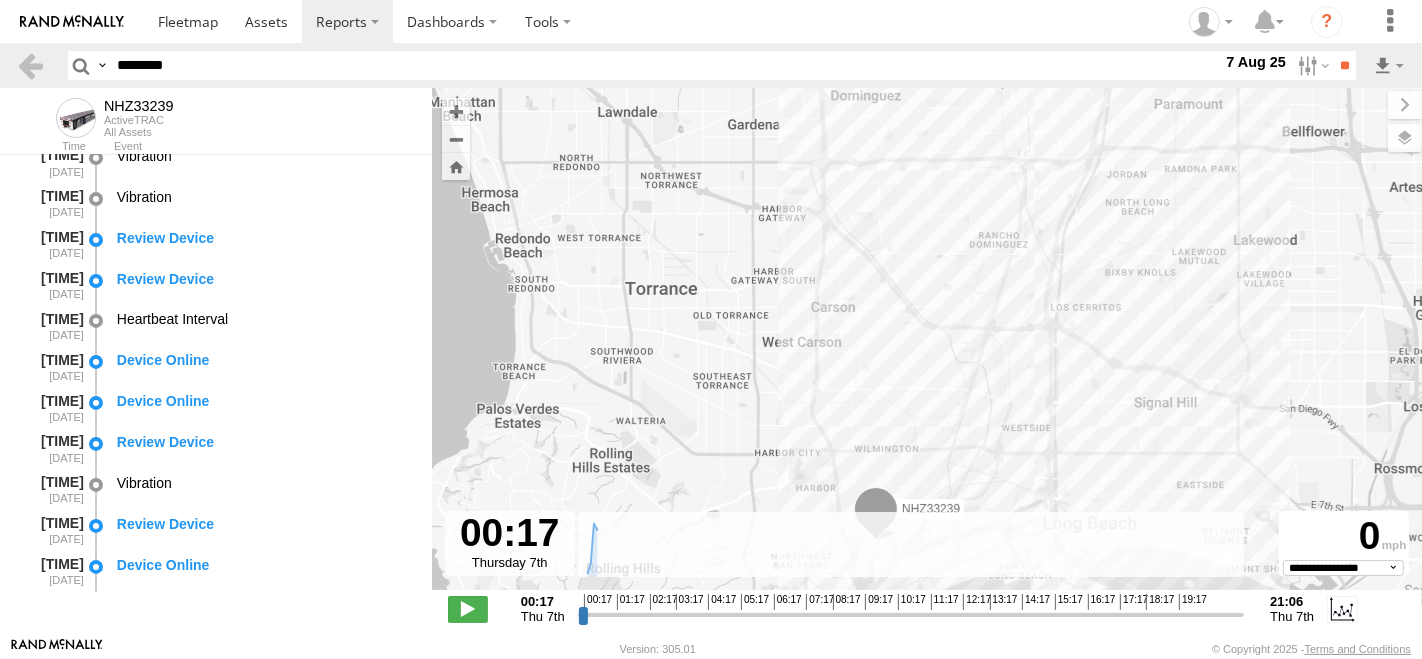 click at bounding box center [780, 21] 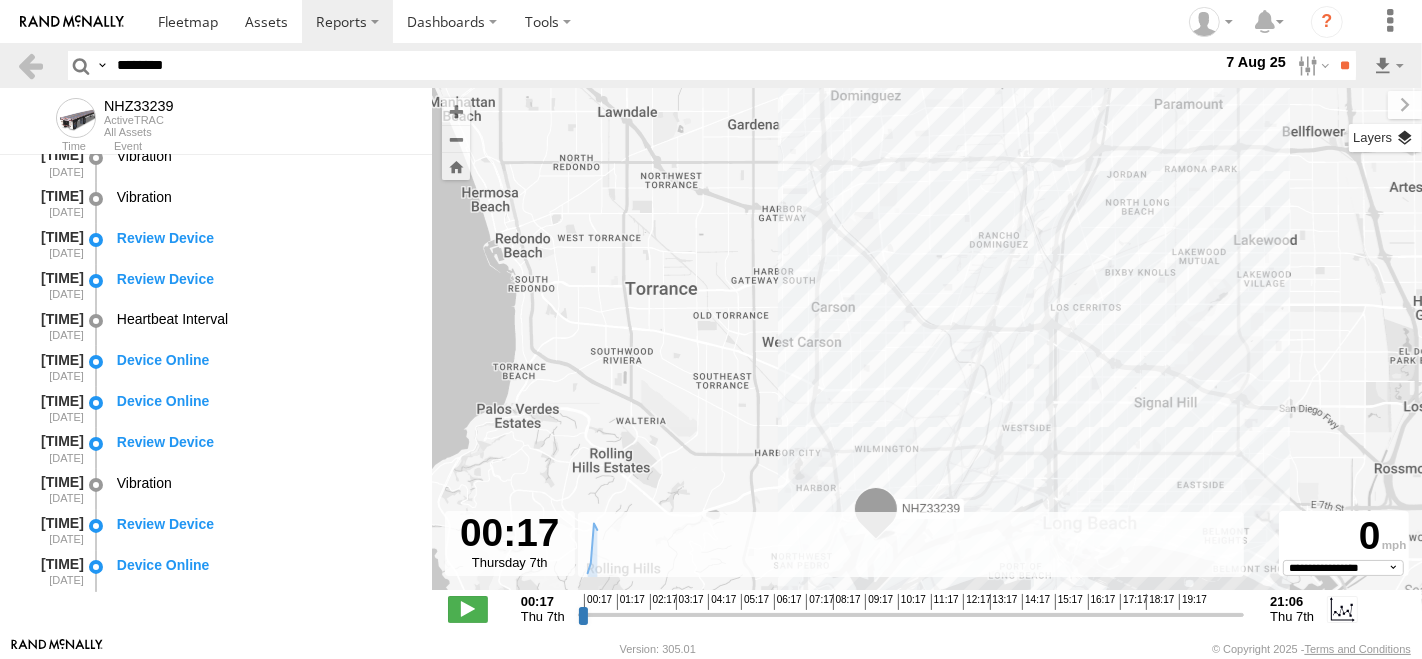 click at bounding box center (1385, 138) 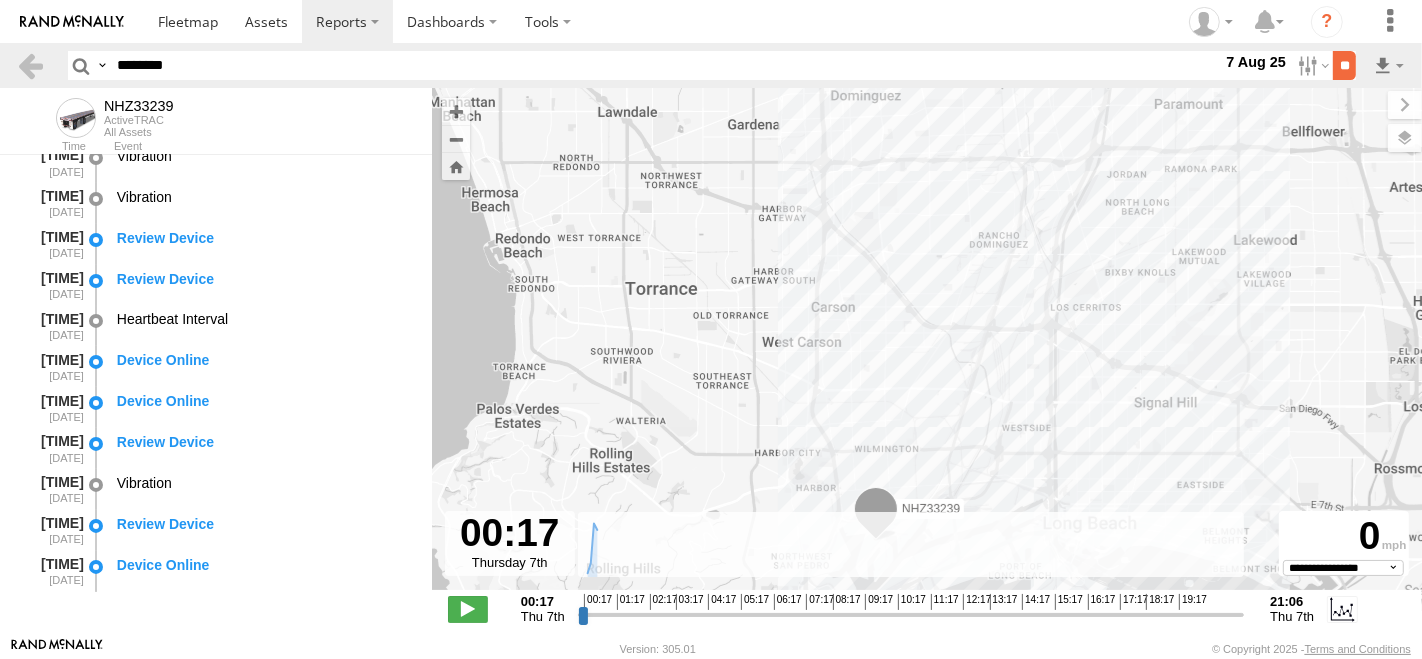 click on "**" at bounding box center [1344, 65] 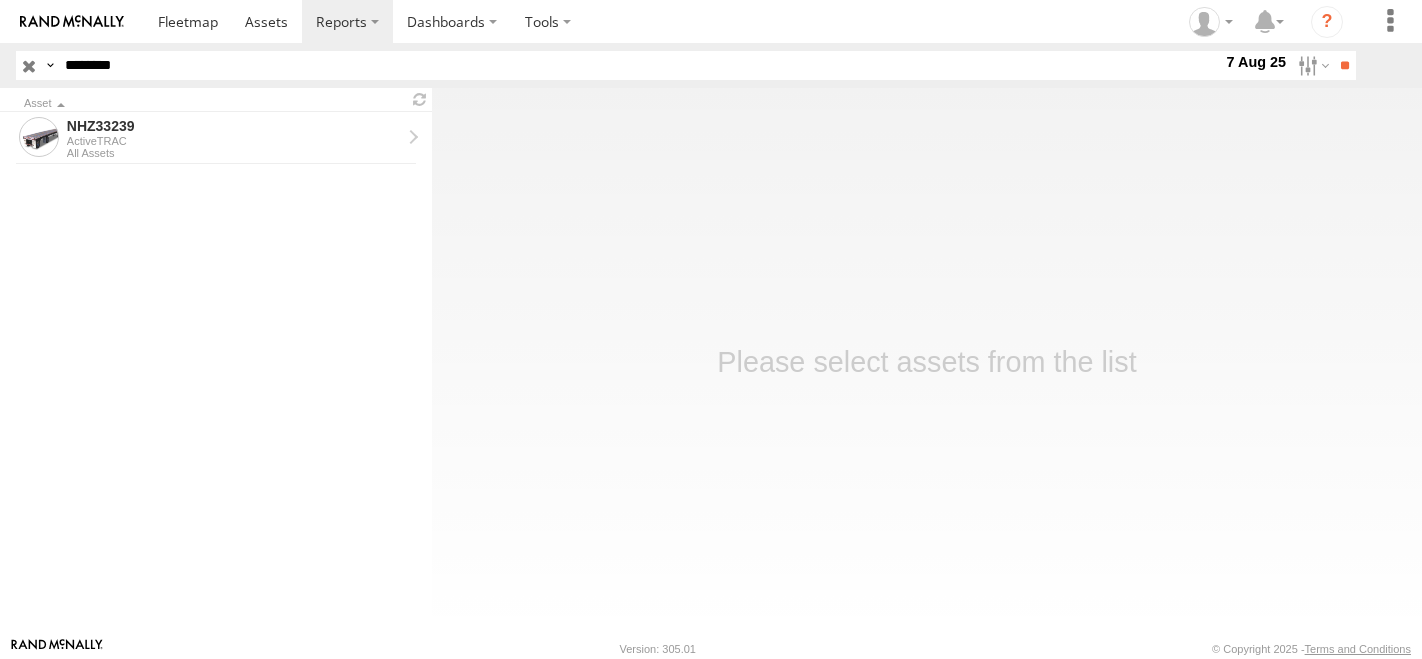 scroll, scrollTop: 0, scrollLeft: 0, axis: both 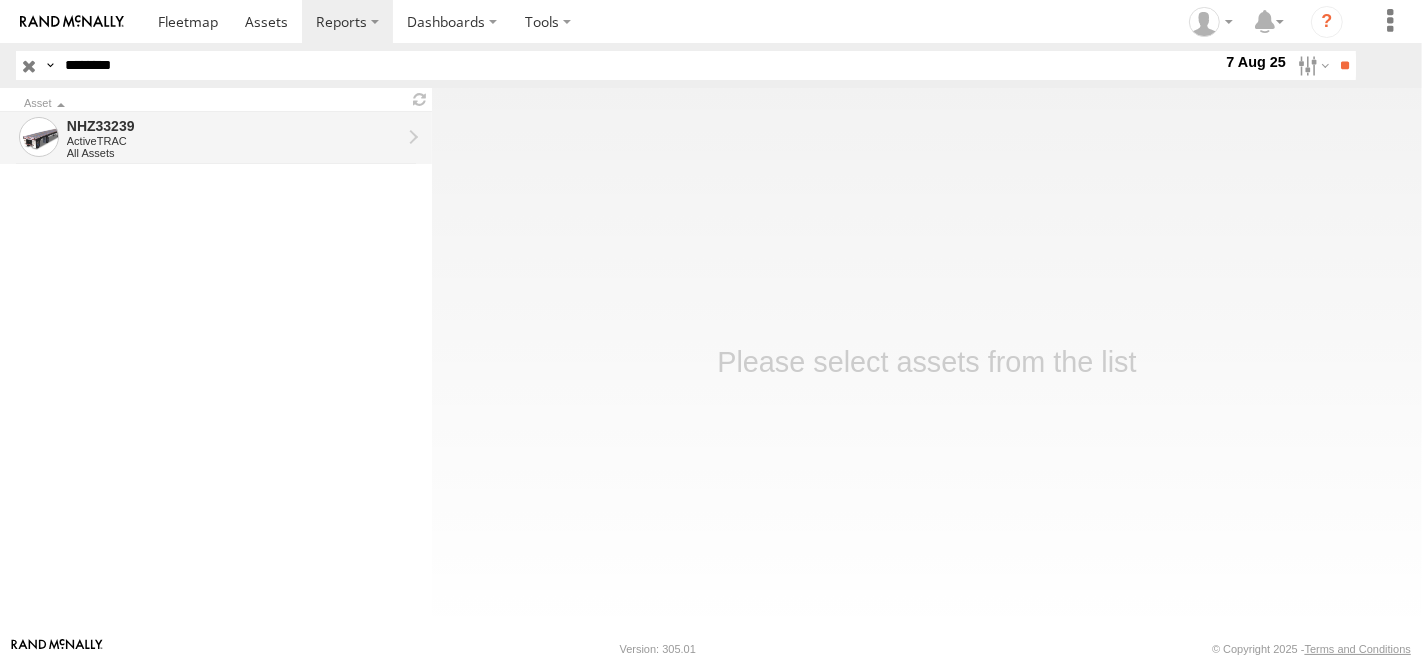 click on "ActiveTRAC" at bounding box center [234, 141] 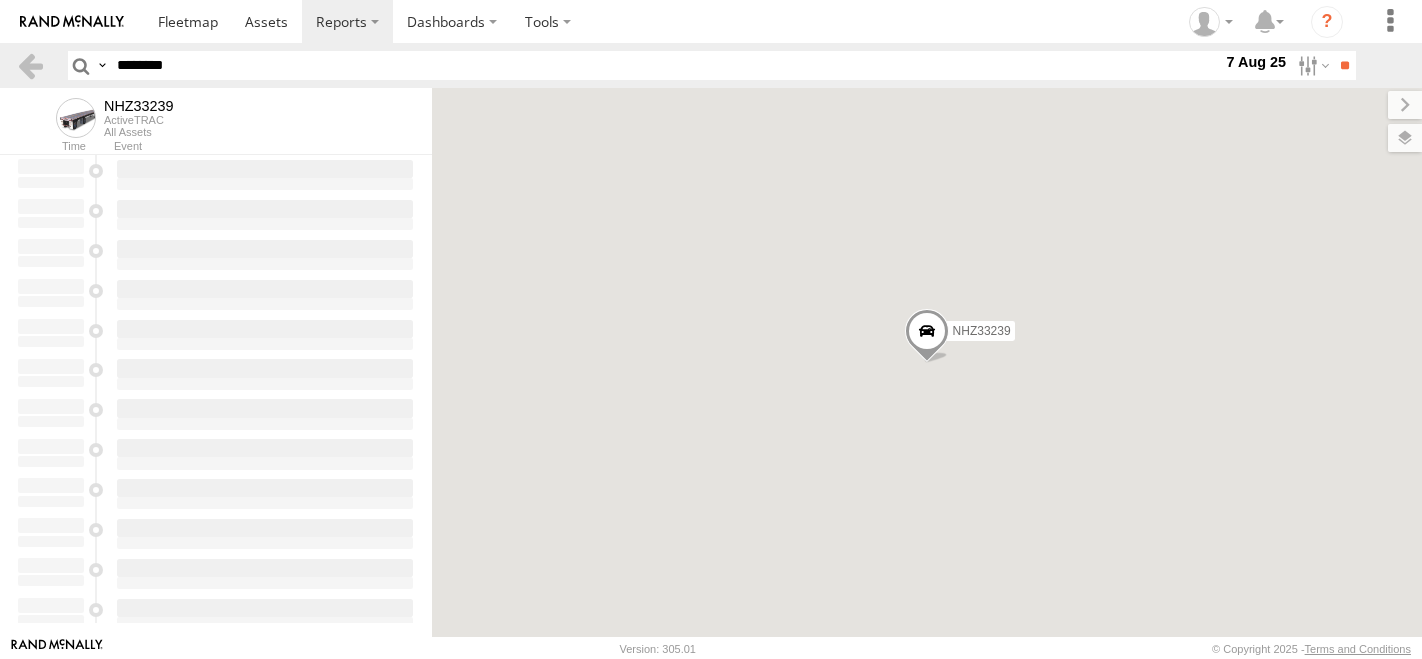 scroll, scrollTop: 0, scrollLeft: 0, axis: both 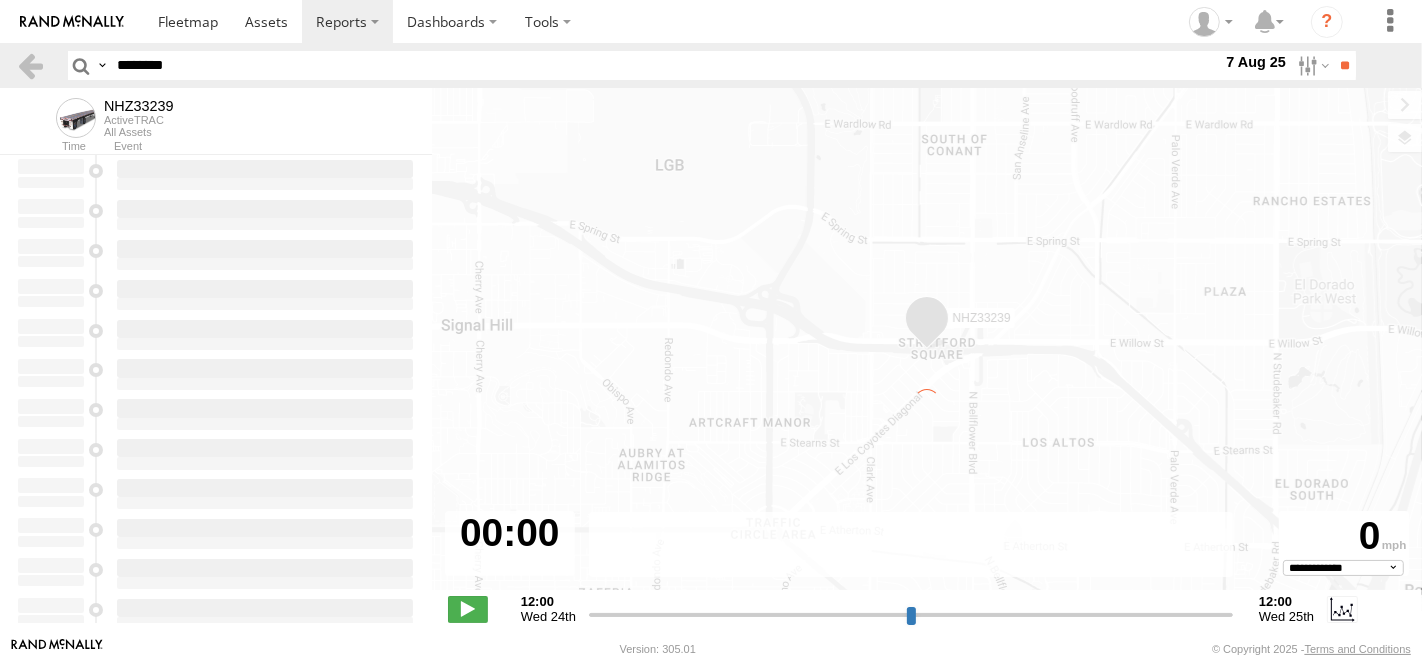 type on "**********" 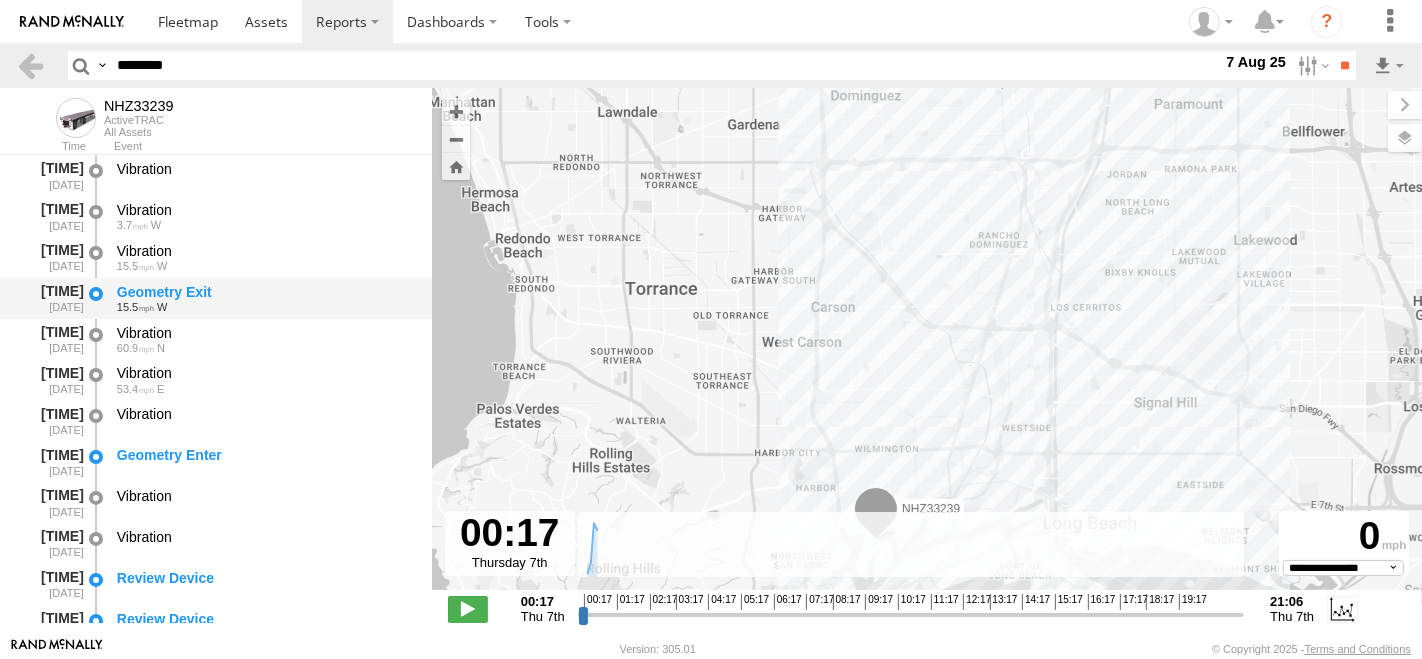 click on "Geometry Exit" at bounding box center [265, 292] 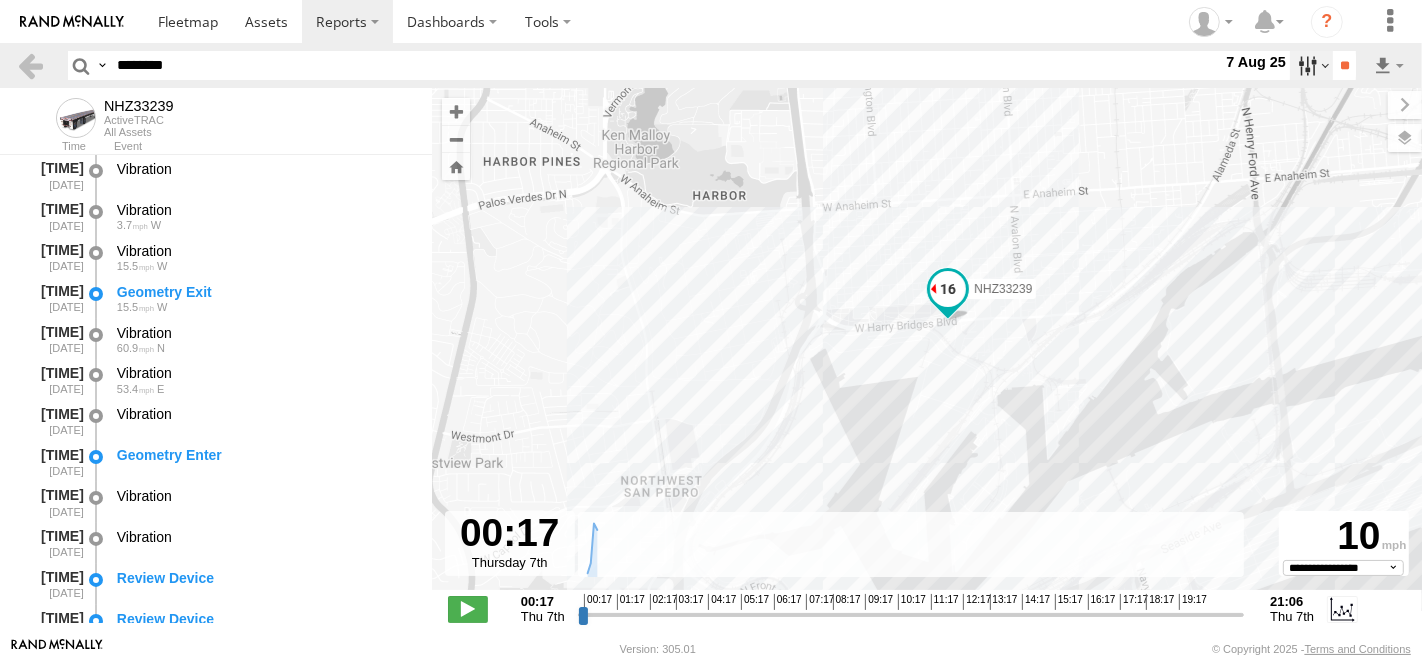 click at bounding box center [1311, 65] 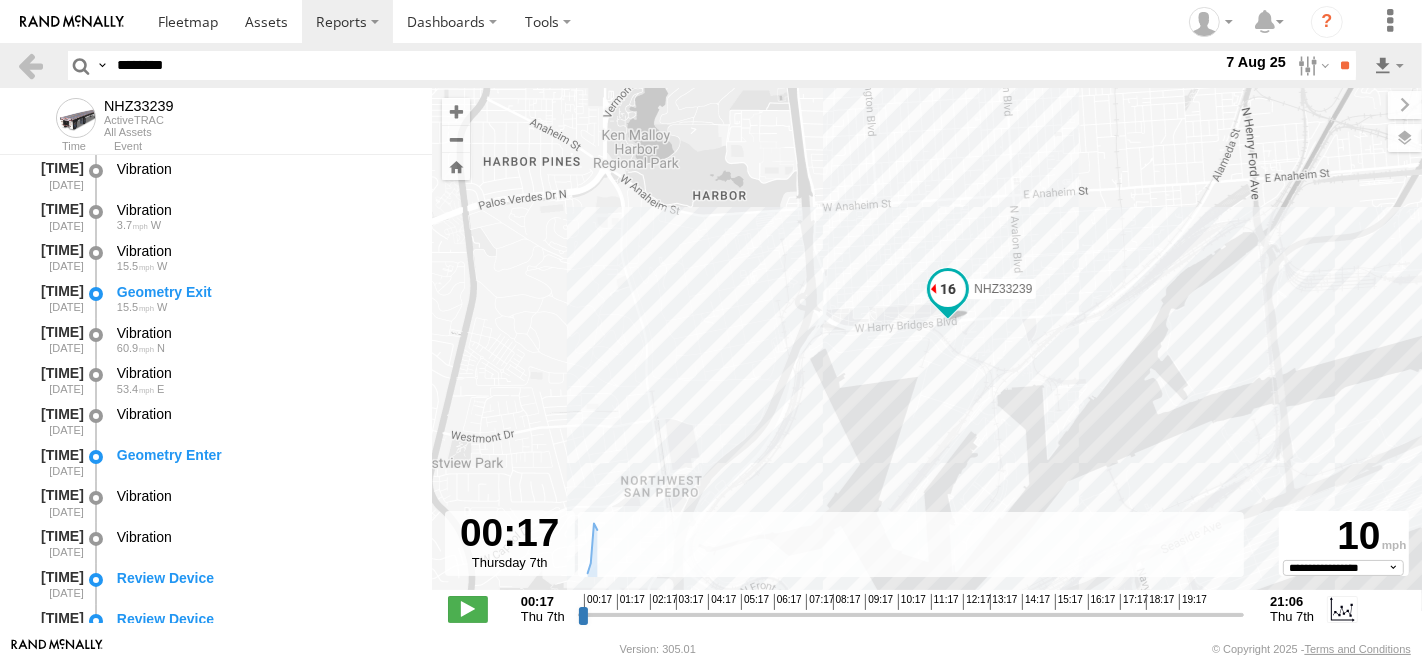 click at bounding box center [0, 0] 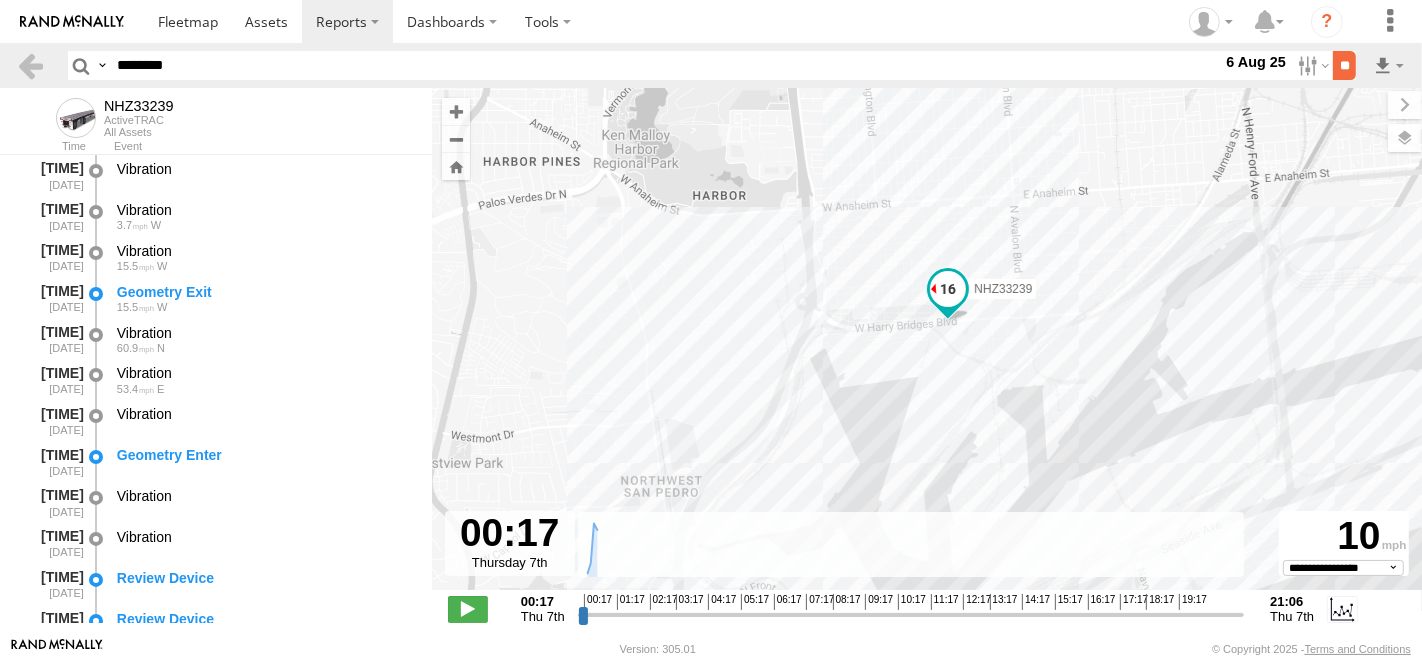 click on "**" at bounding box center (1344, 65) 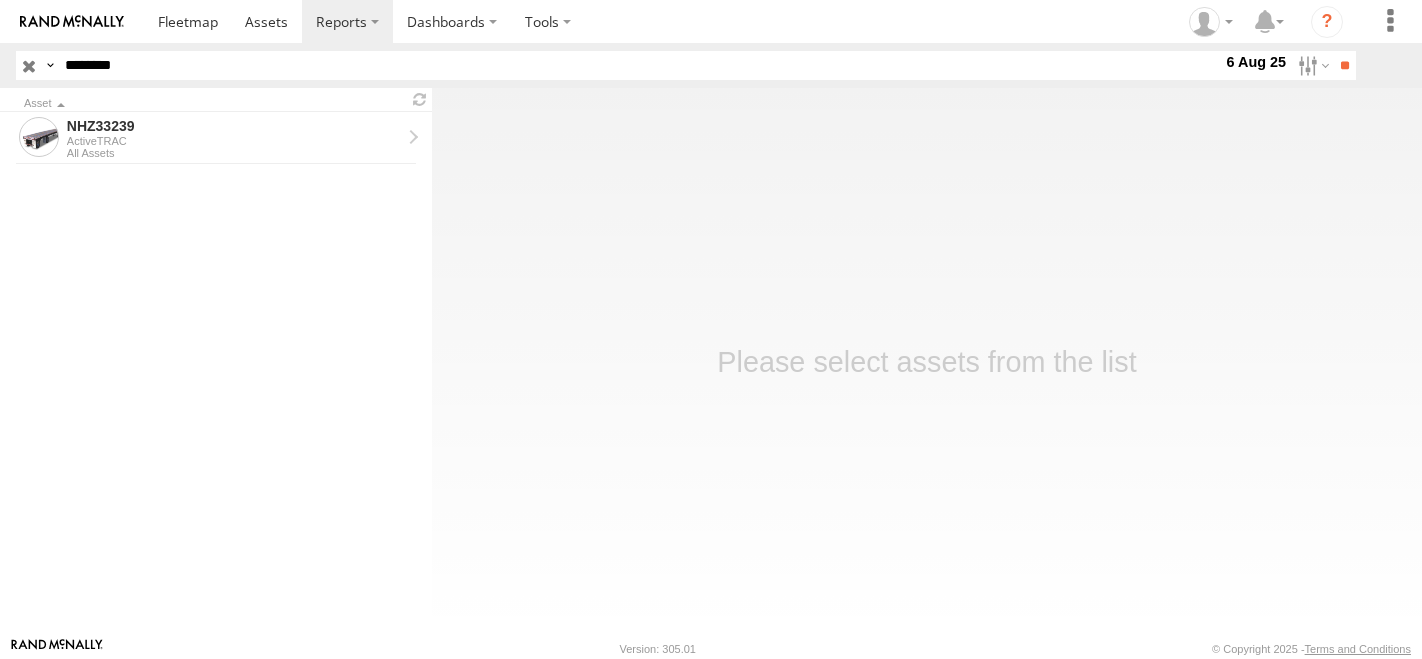 scroll, scrollTop: 0, scrollLeft: 0, axis: both 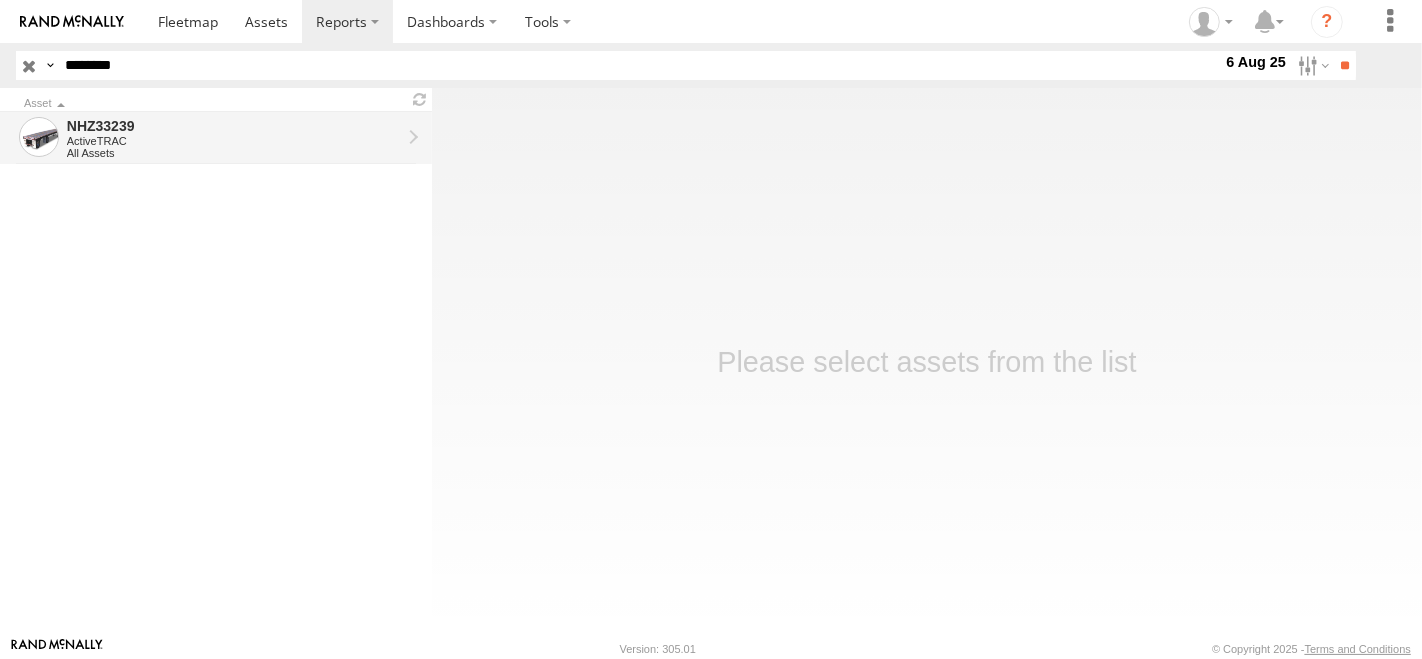 click on "NHZ33239
ActiveTRAC
All Assets" at bounding box center [234, 138] 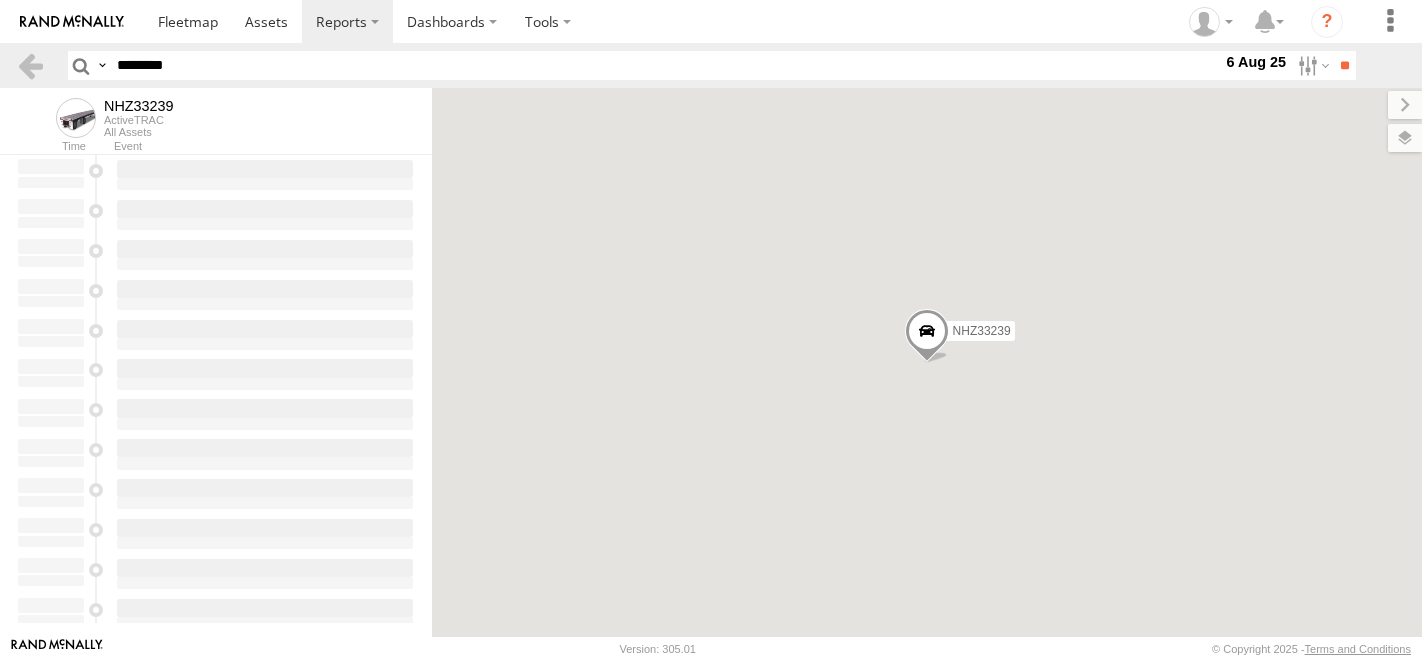 scroll, scrollTop: 0, scrollLeft: 0, axis: both 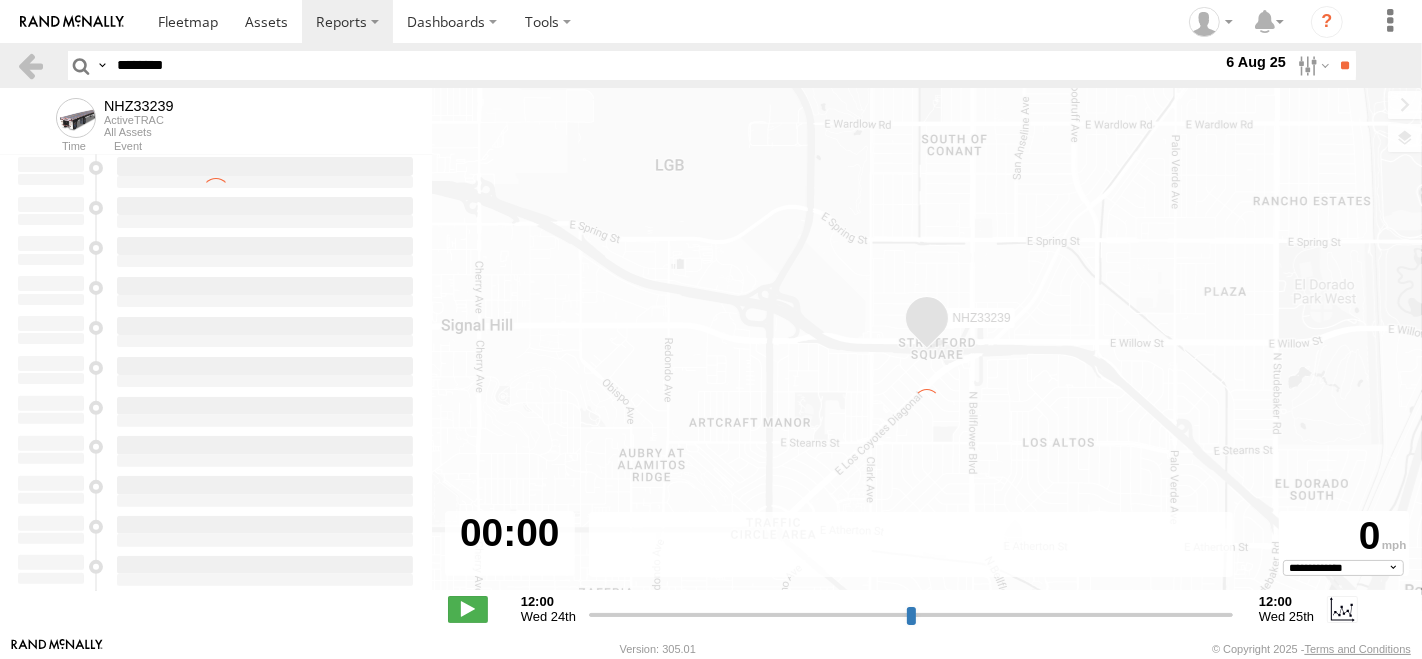 type on "**********" 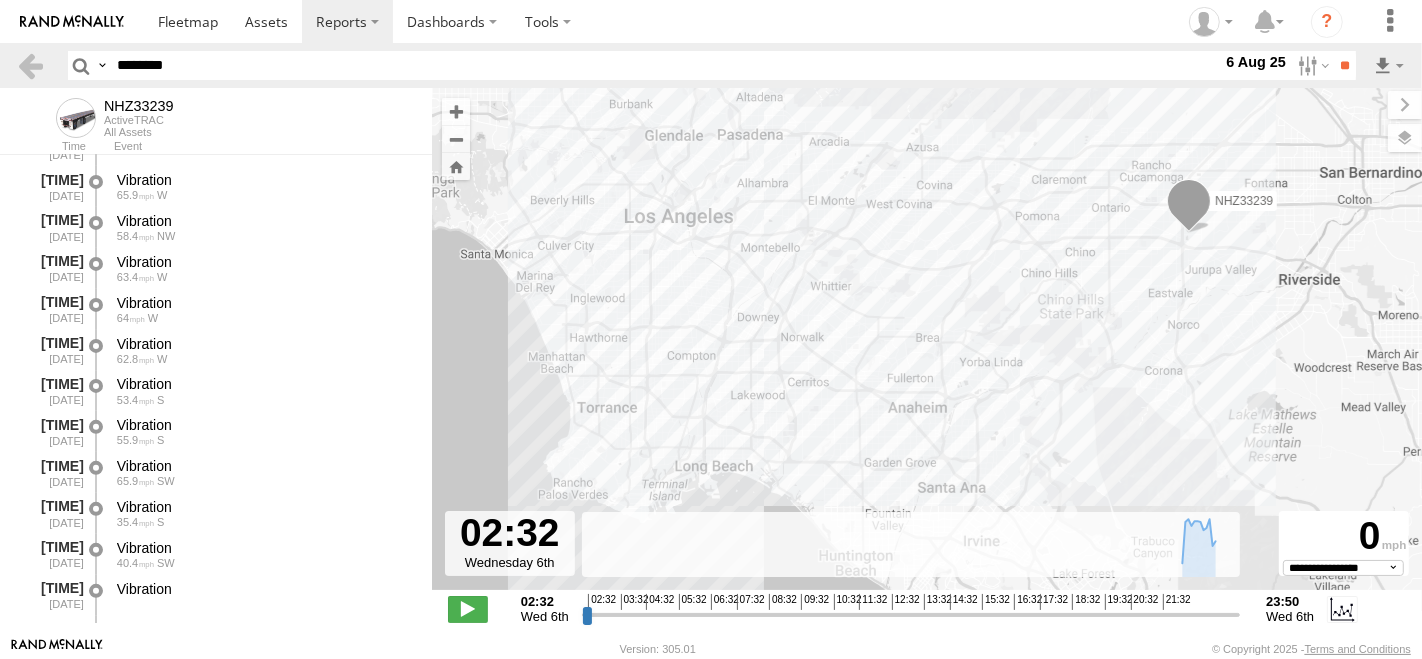 scroll, scrollTop: 750, scrollLeft: 0, axis: vertical 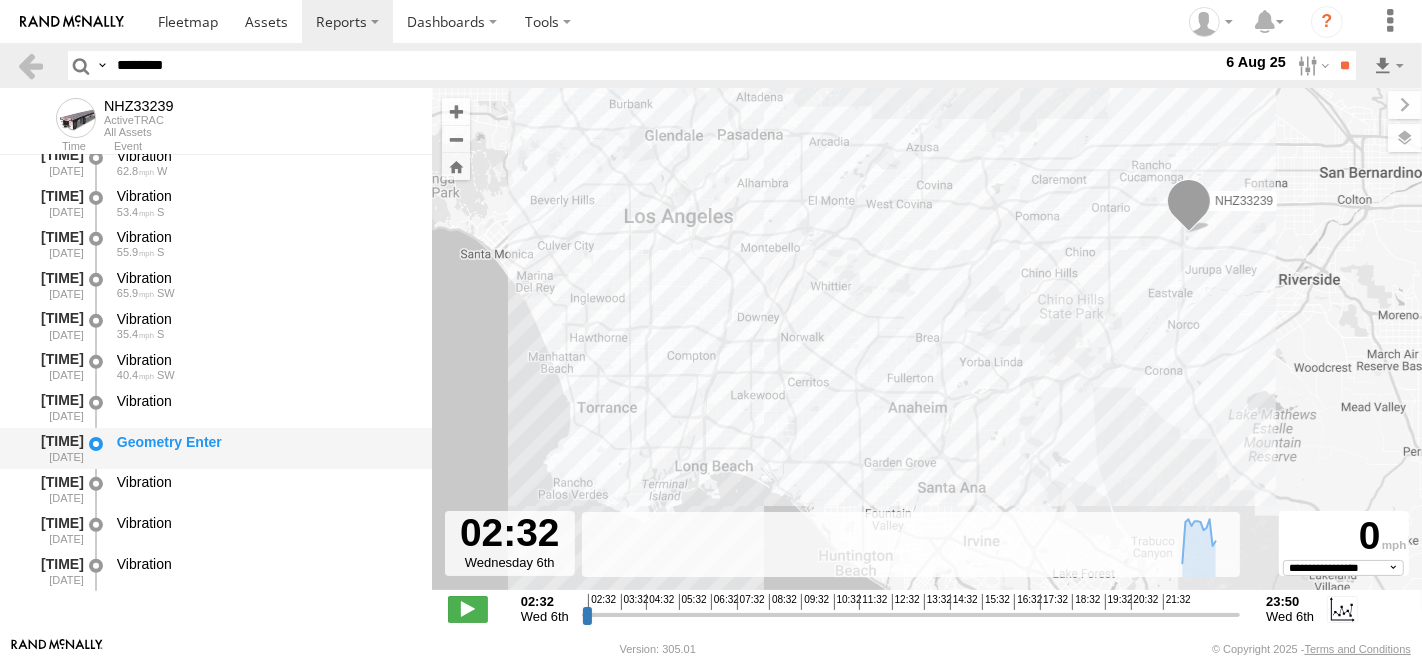 click on "Geometry Enter" at bounding box center [265, 442] 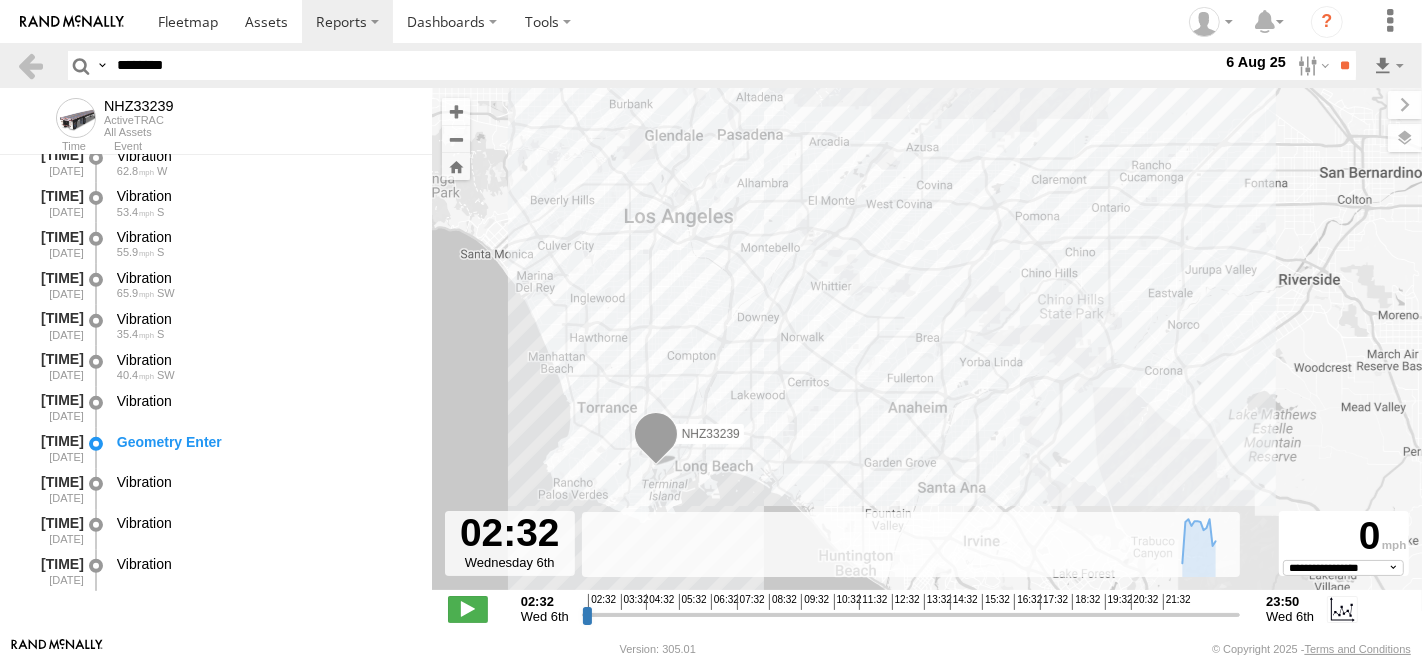 click on "********" at bounding box center (665, 65) 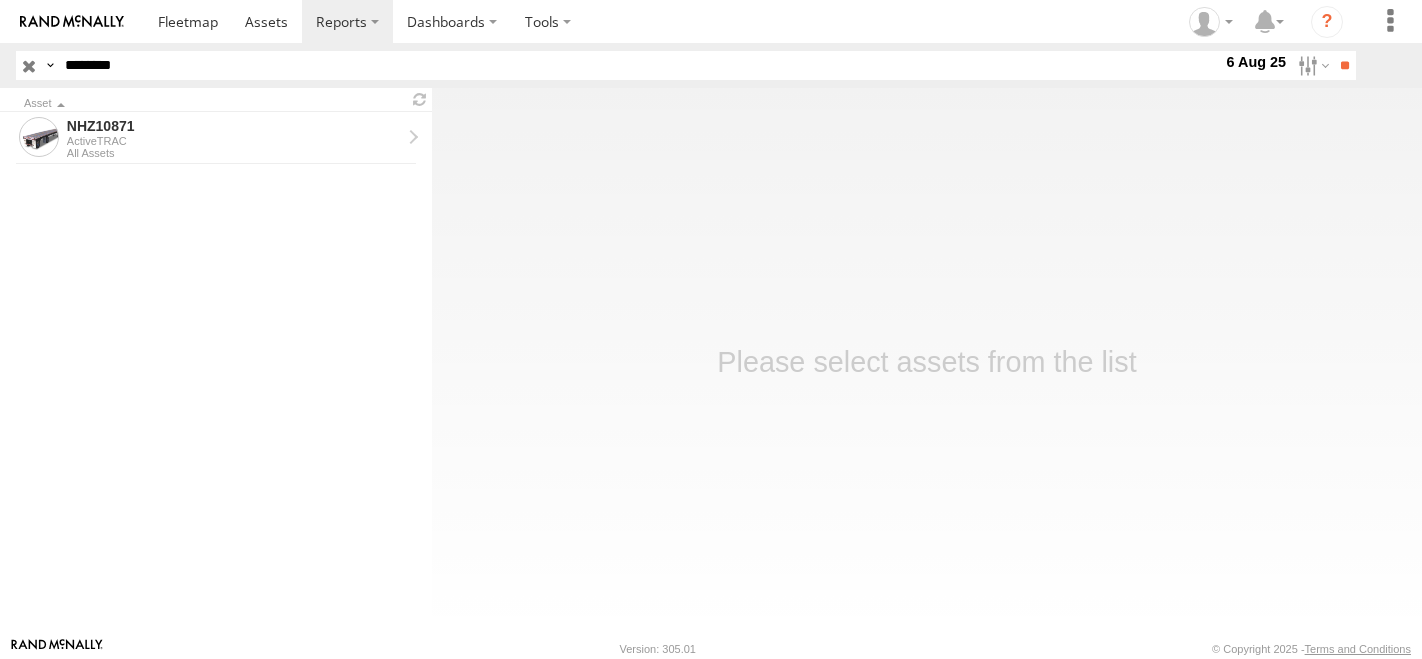 scroll, scrollTop: 0, scrollLeft: 0, axis: both 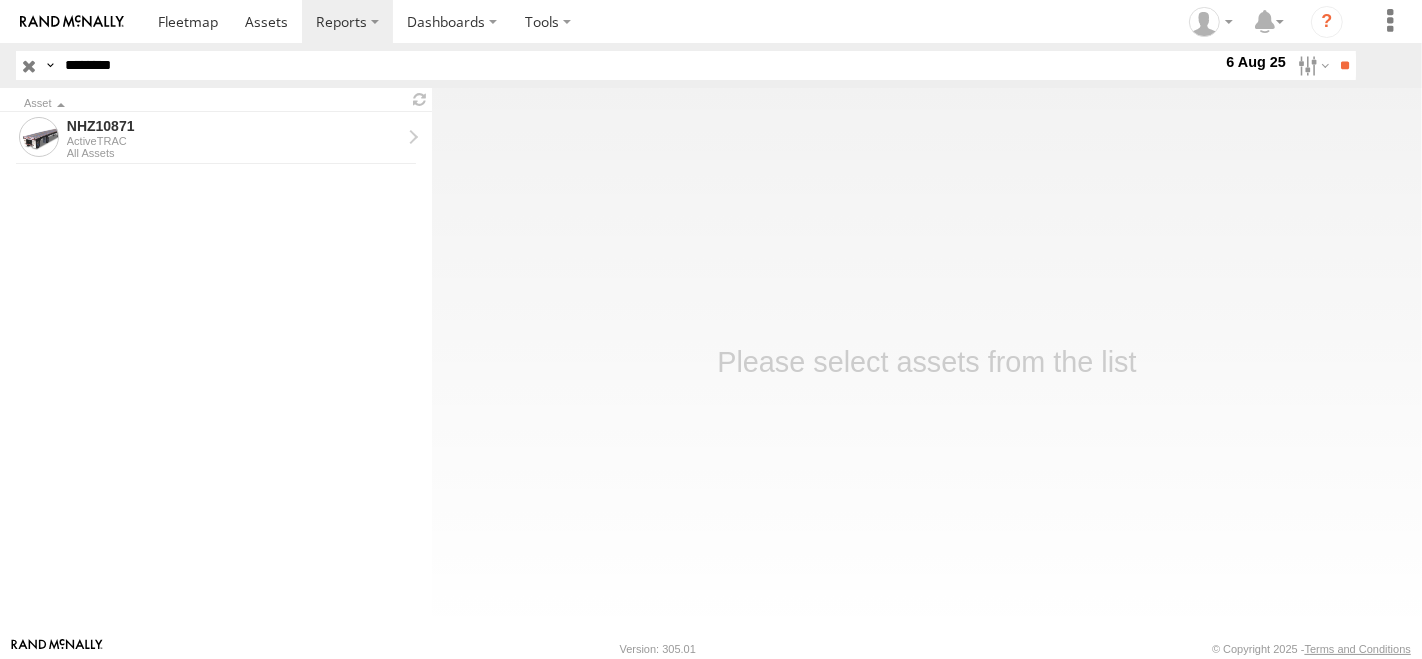 click at bounding box center [0, 0] 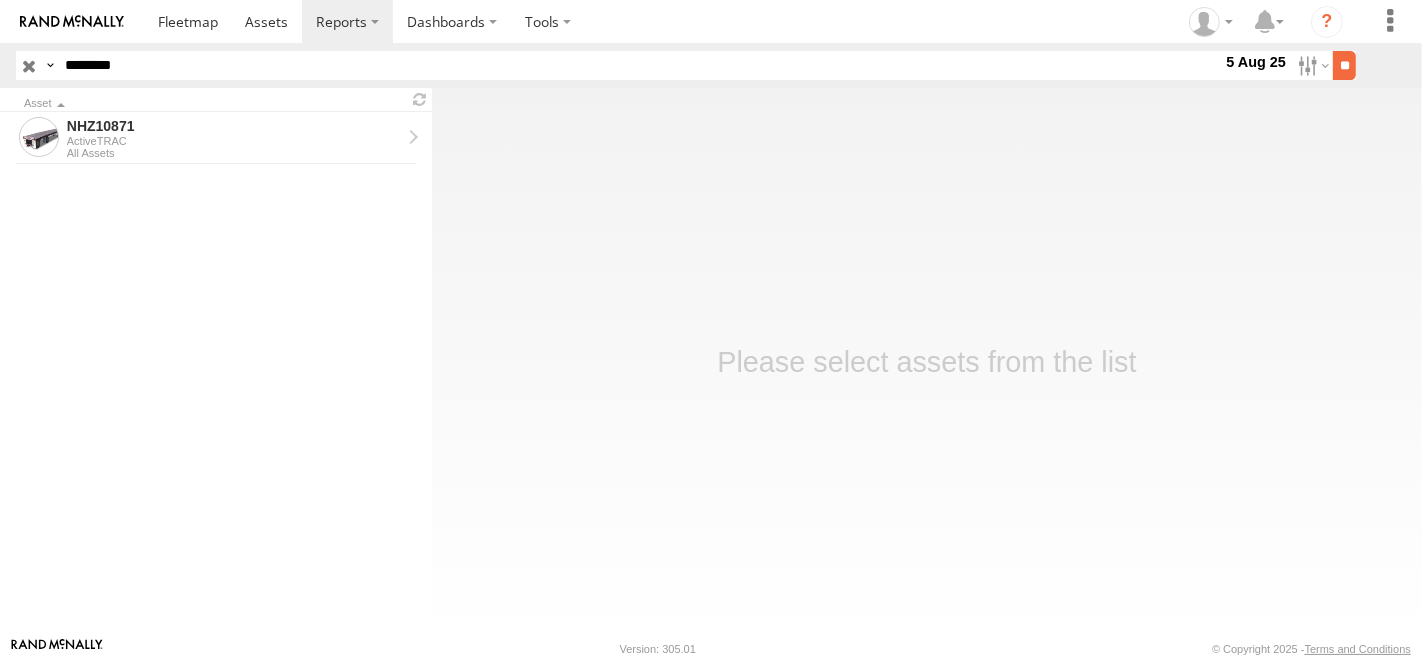 click on "**" at bounding box center [1344, 65] 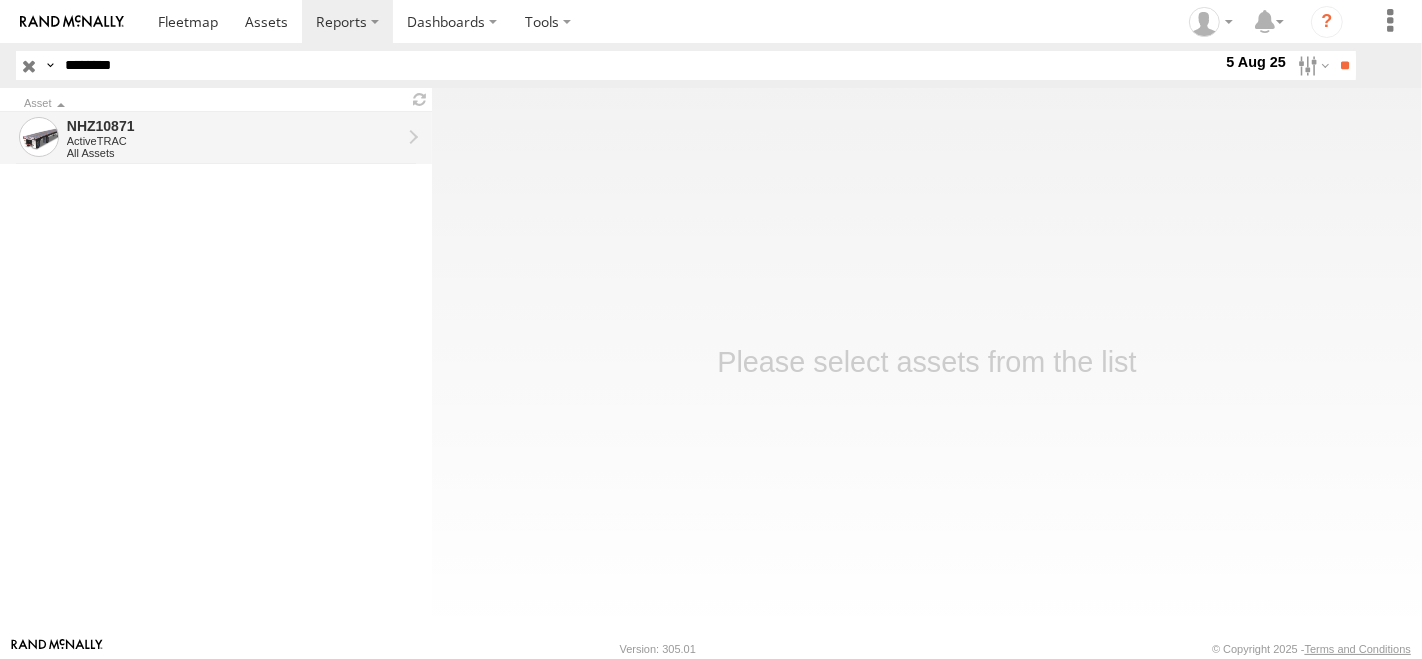 click on "All Assets" at bounding box center [234, 153] 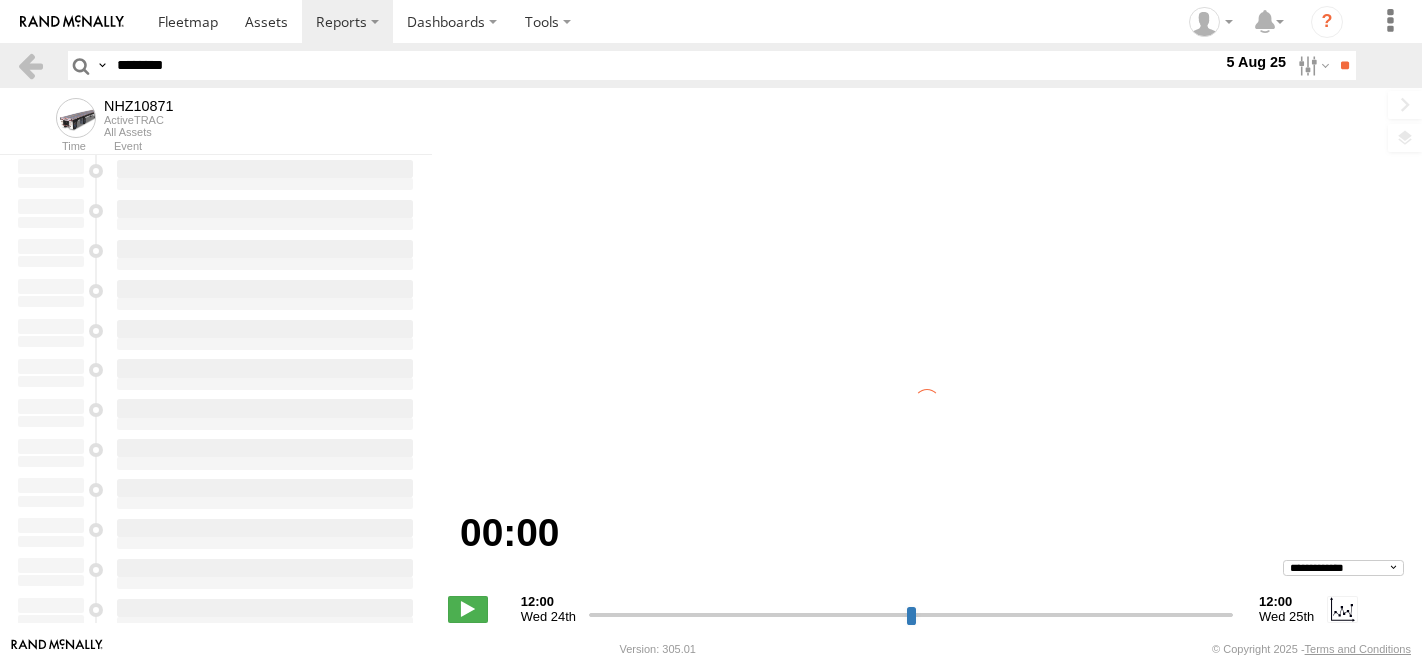 scroll, scrollTop: 0, scrollLeft: 0, axis: both 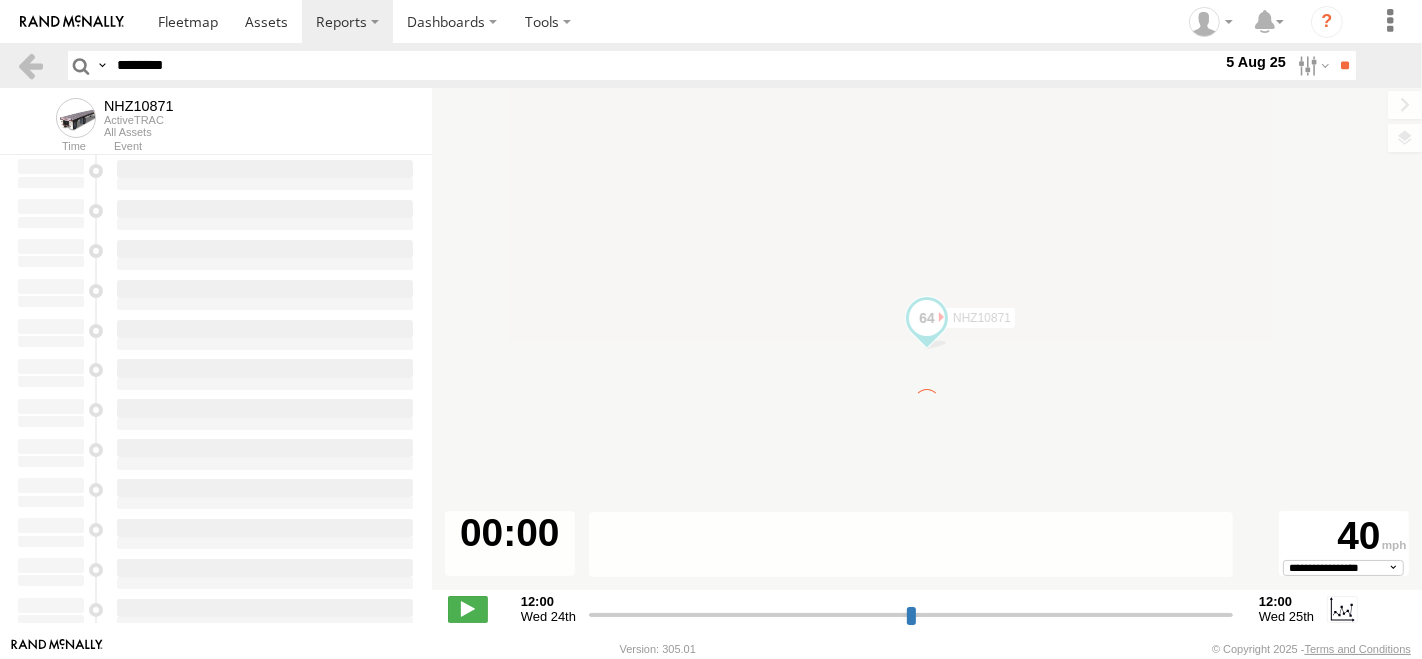 type on "**********" 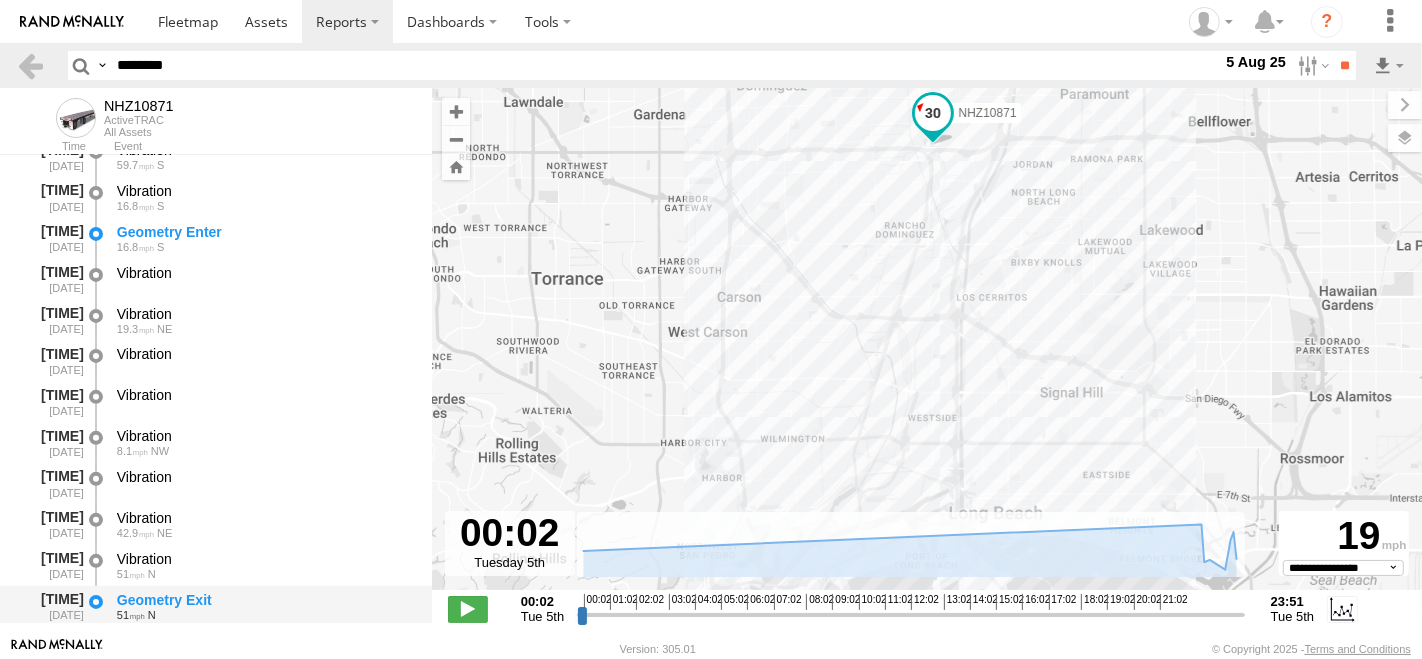 scroll, scrollTop: 528, scrollLeft: 0, axis: vertical 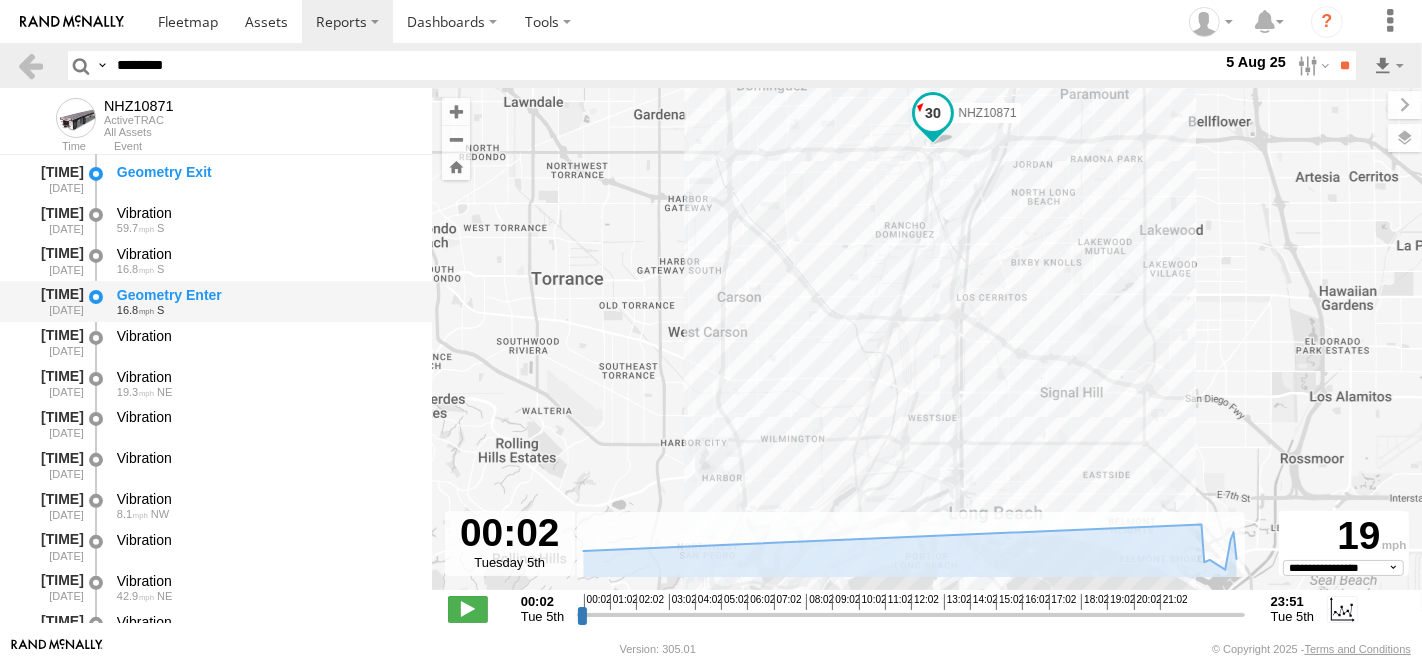 click on "16.8
S" at bounding box center [265, 310] 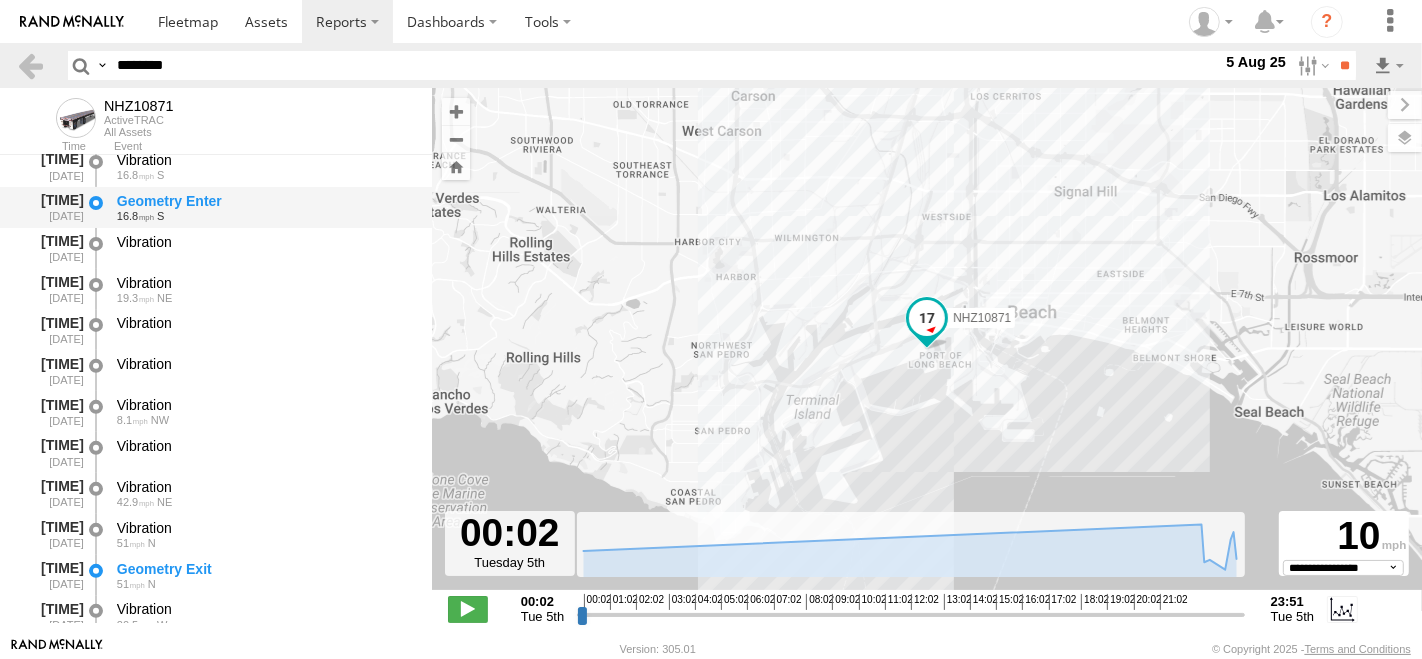 scroll, scrollTop: 750, scrollLeft: 0, axis: vertical 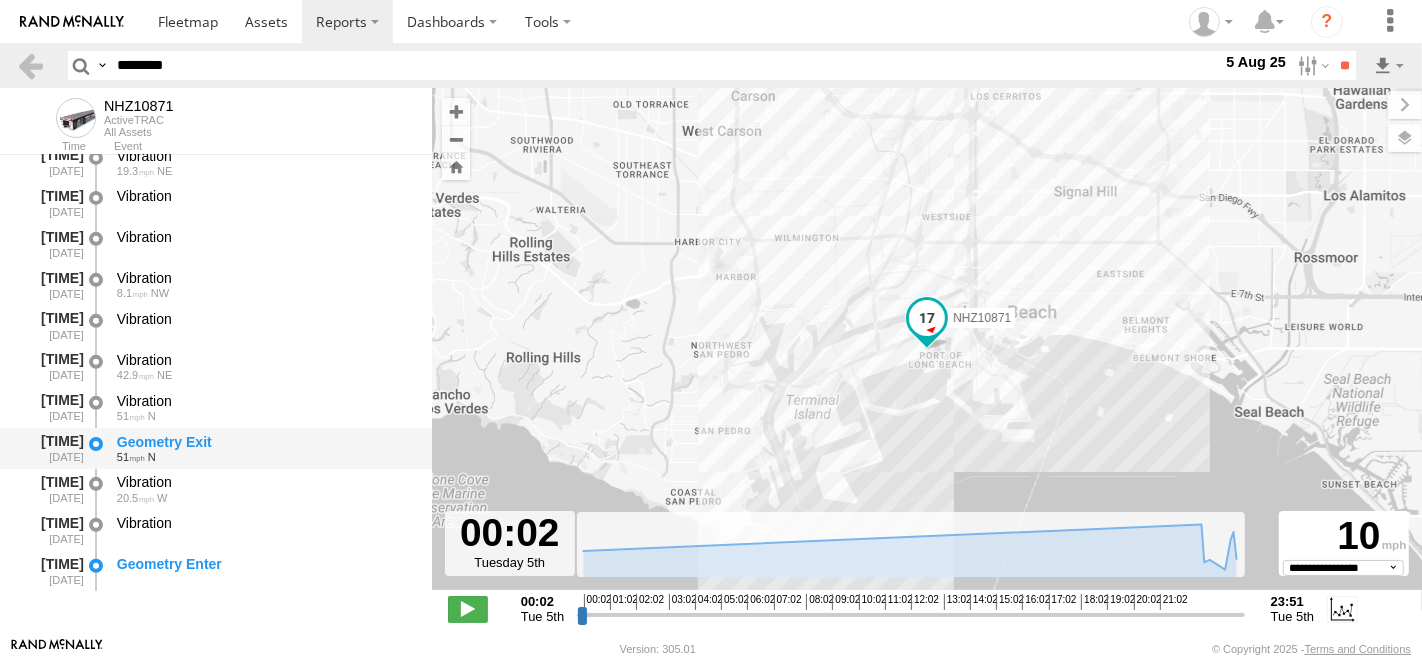 click on "Geometry Exit
51
N" at bounding box center [265, 448] 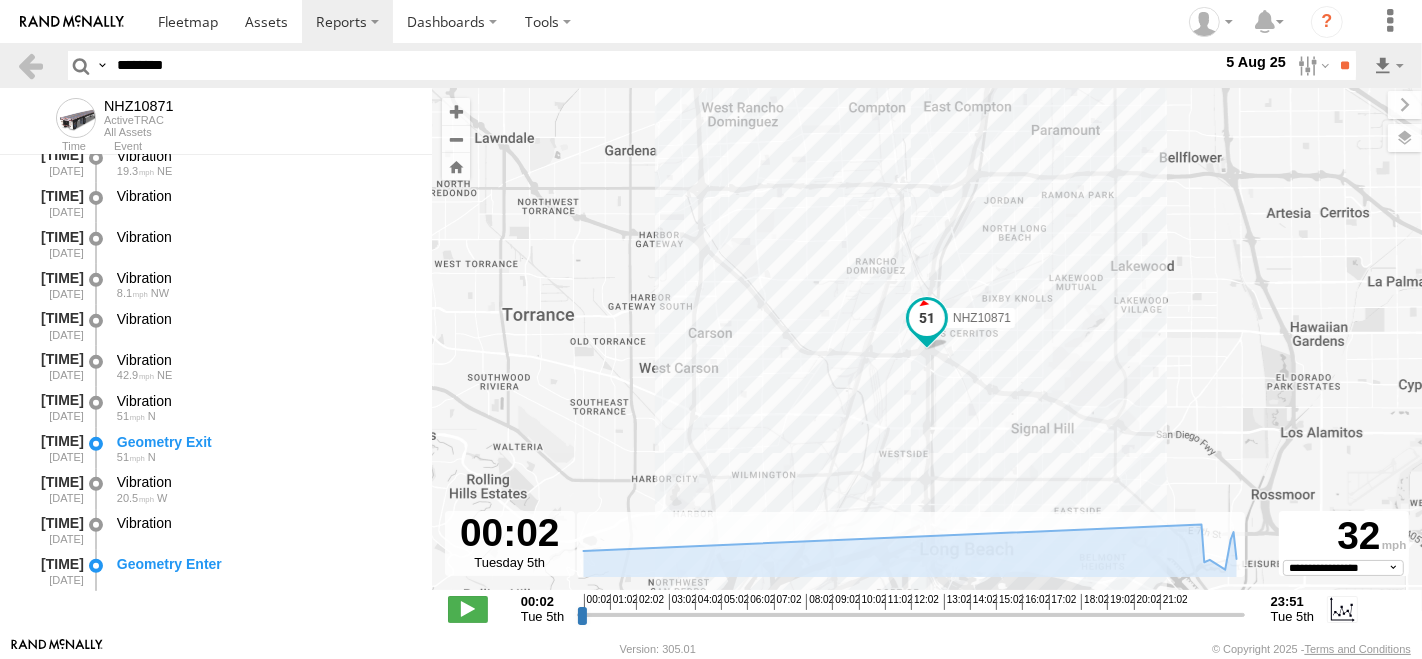click on "********" at bounding box center [665, 65] 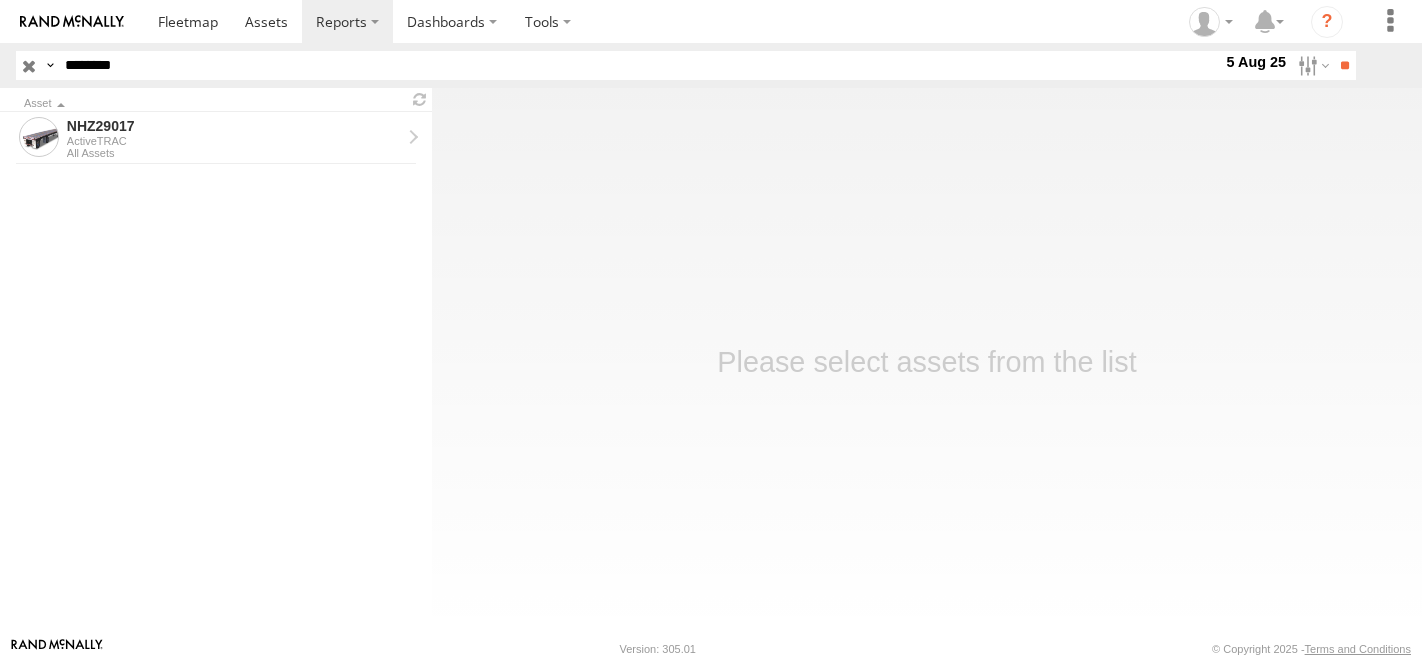 scroll, scrollTop: 0, scrollLeft: 0, axis: both 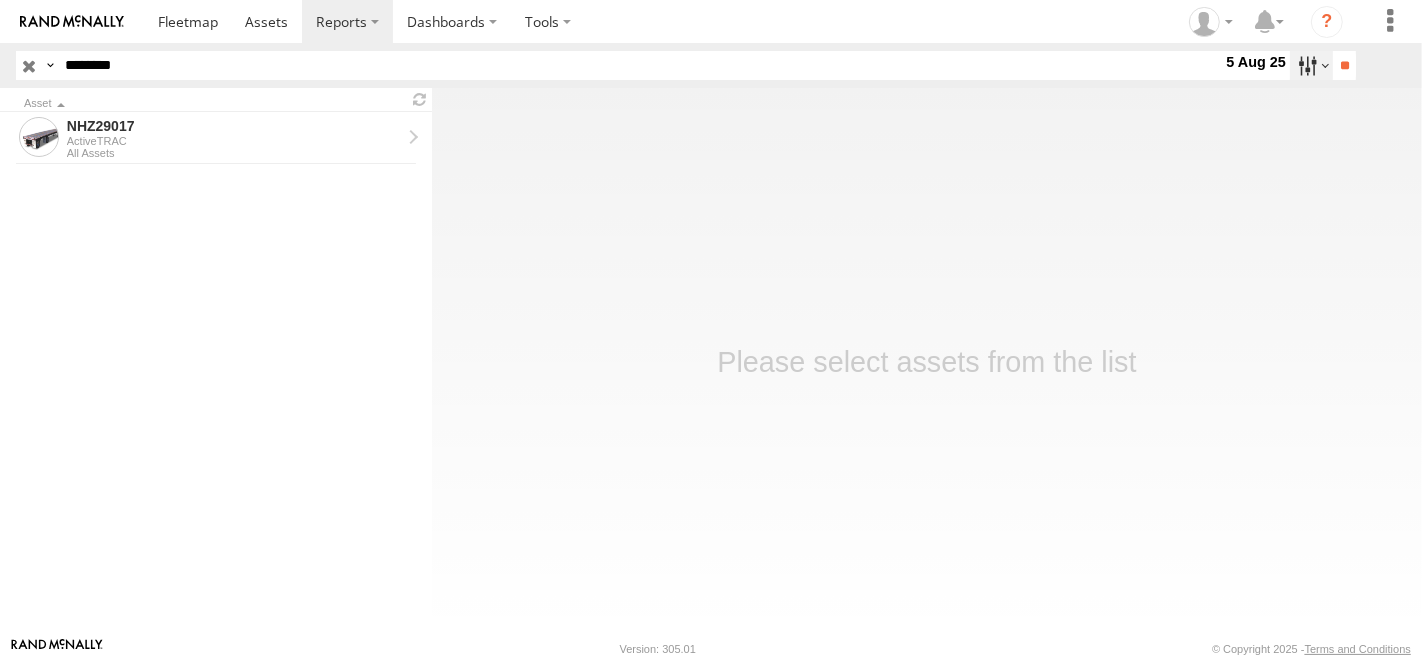 click at bounding box center [1311, 65] 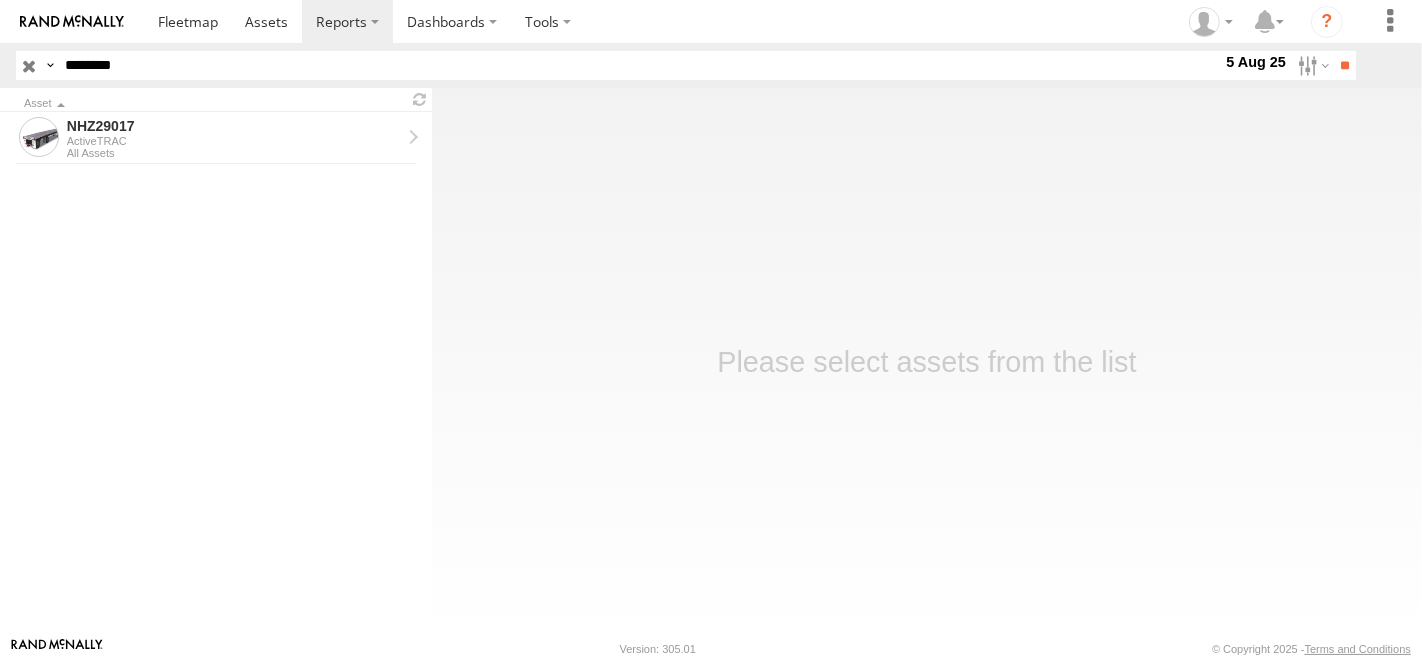 click at bounding box center [0, 0] 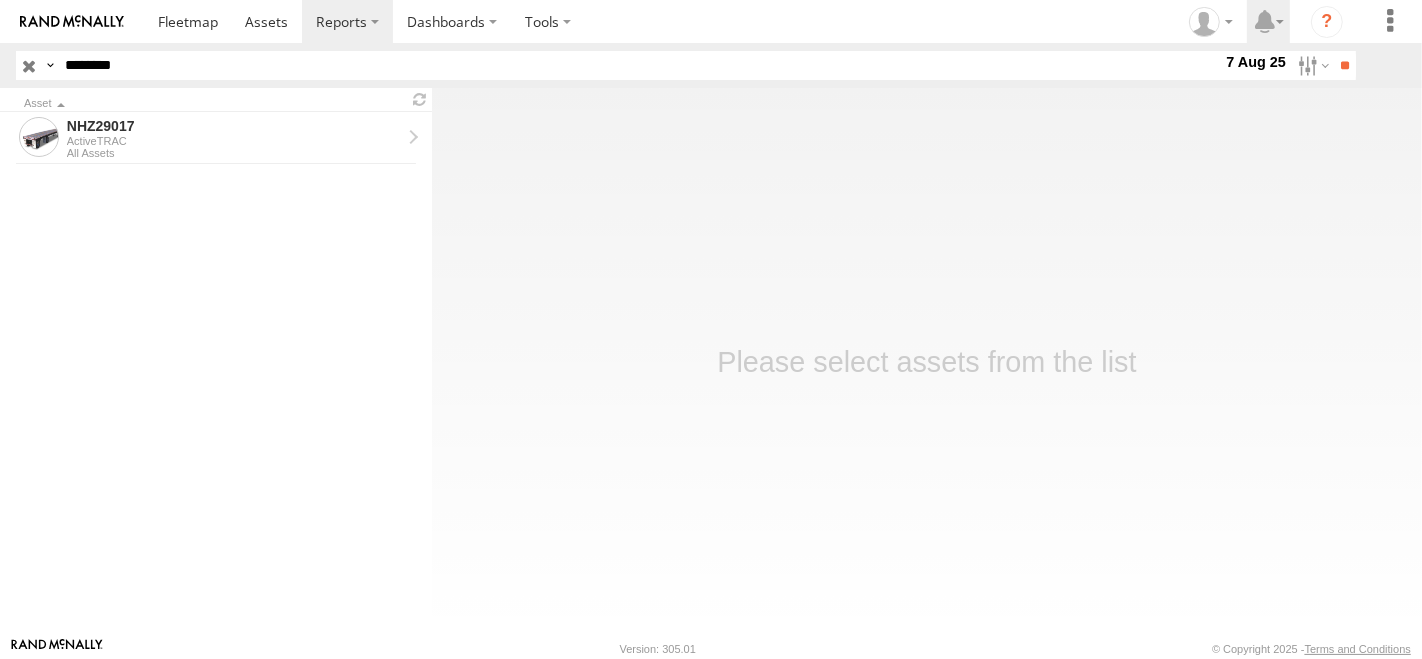drag, startPoint x: 1340, startPoint y: 67, endPoint x: 1260, endPoint y: 26, distance: 89.89438 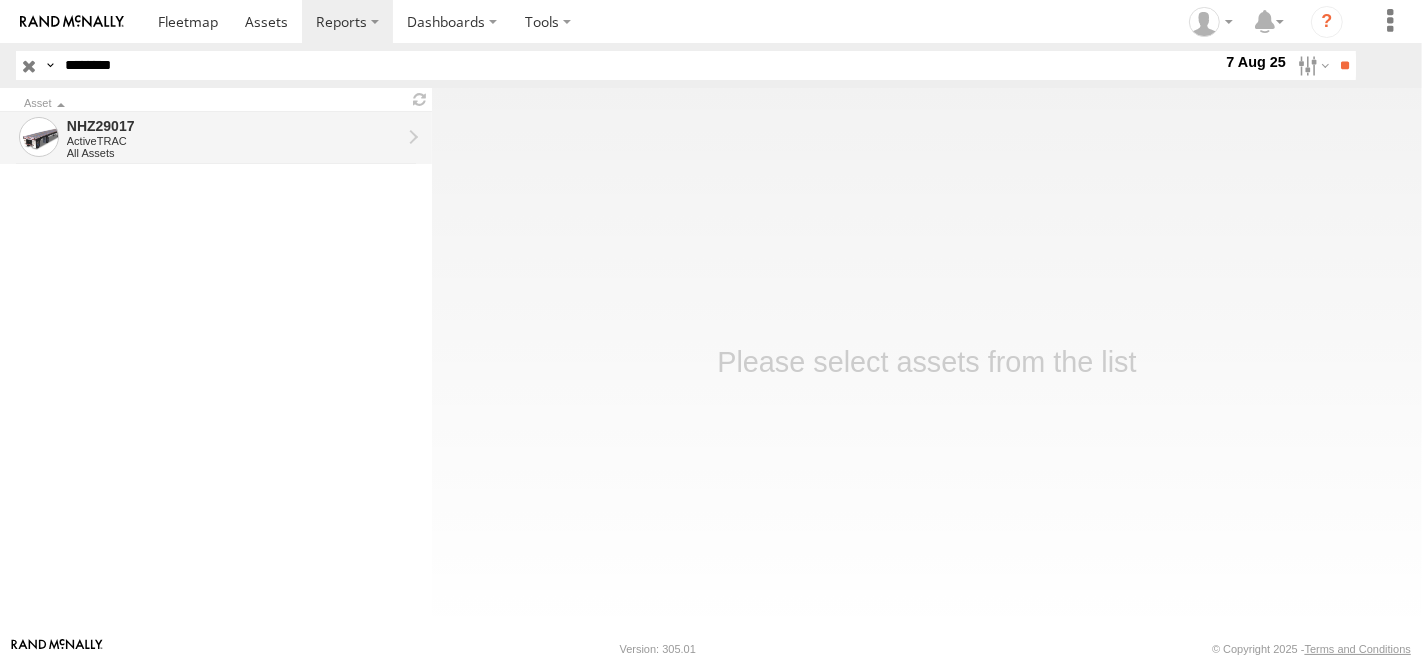 click on "ActiveTRAC" at bounding box center [234, 141] 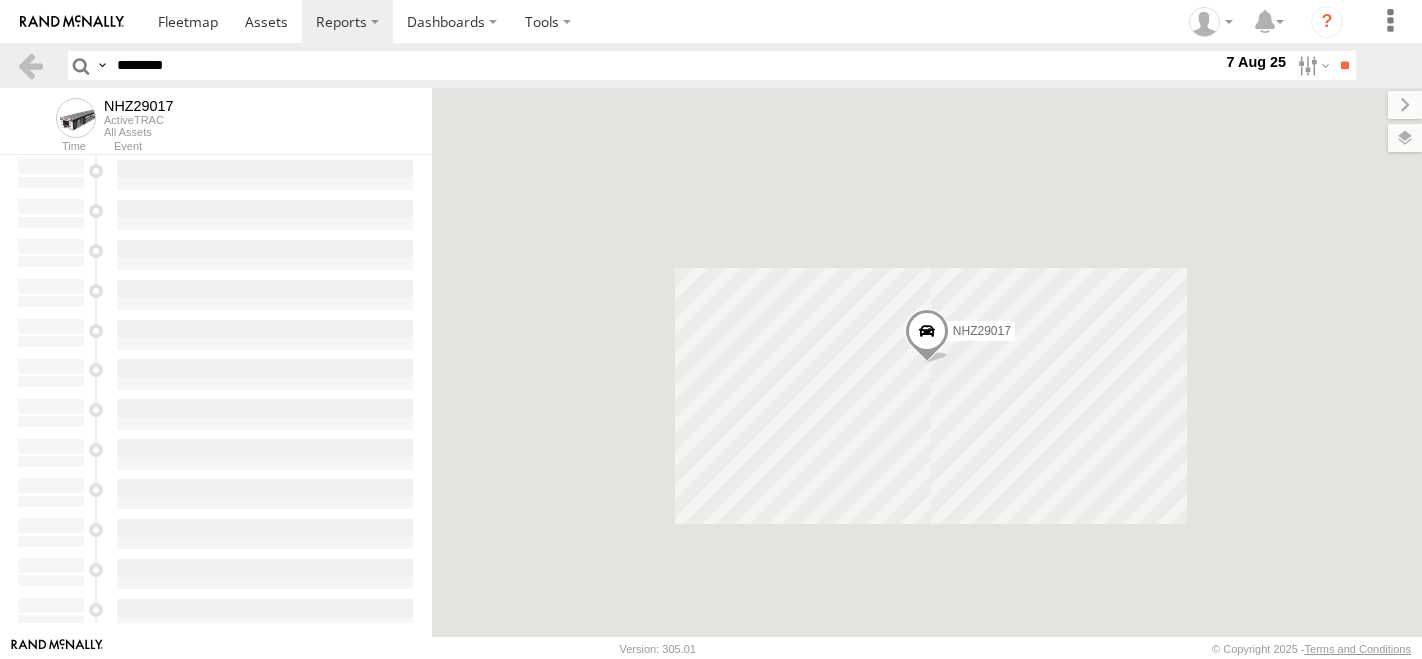 scroll, scrollTop: 0, scrollLeft: 0, axis: both 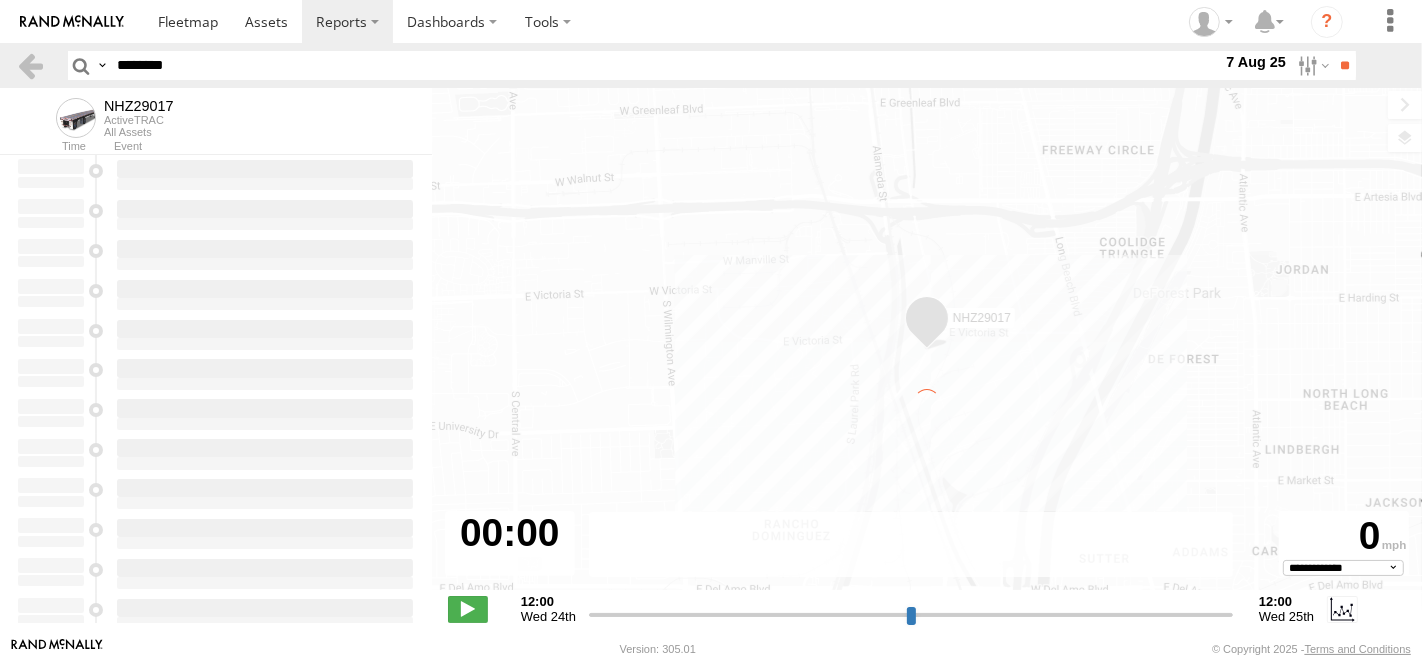 type on "**********" 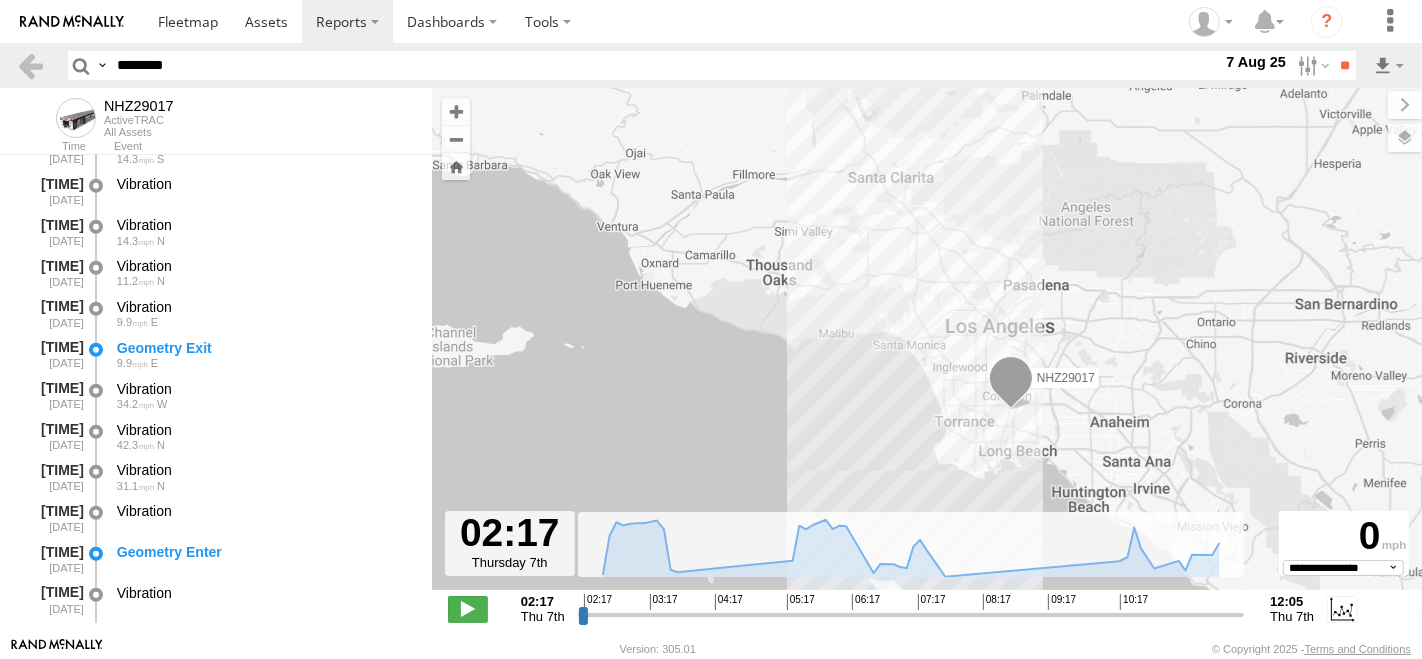 scroll, scrollTop: 1777, scrollLeft: 0, axis: vertical 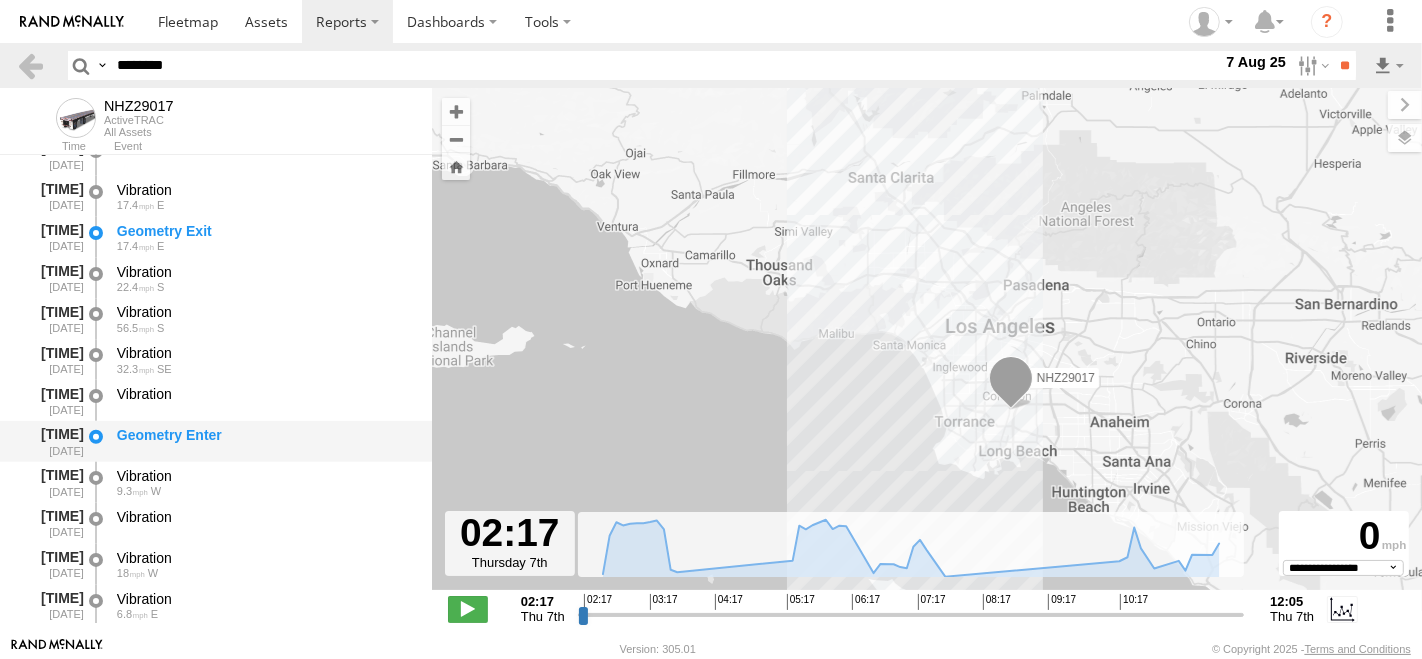 click on "Geometry Enter" at bounding box center [265, 441] 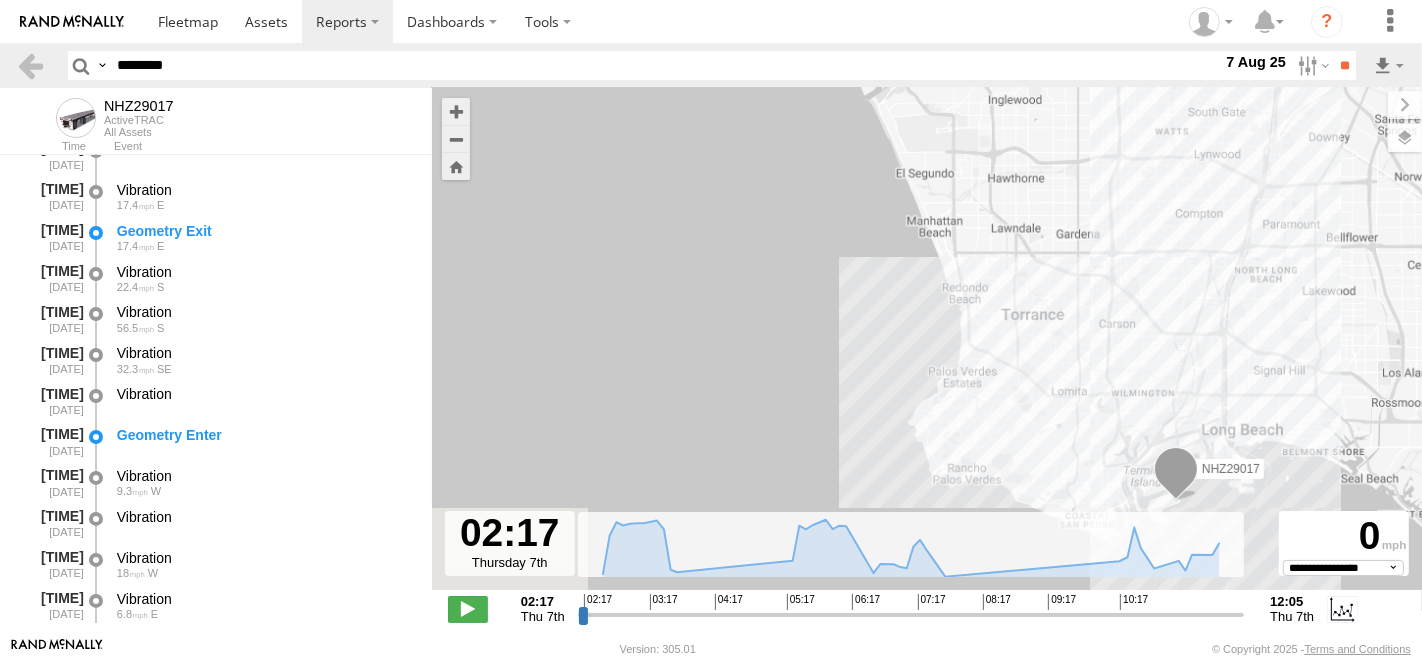 drag, startPoint x: 868, startPoint y: 415, endPoint x: 612, endPoint y: 224, distance: 319.401 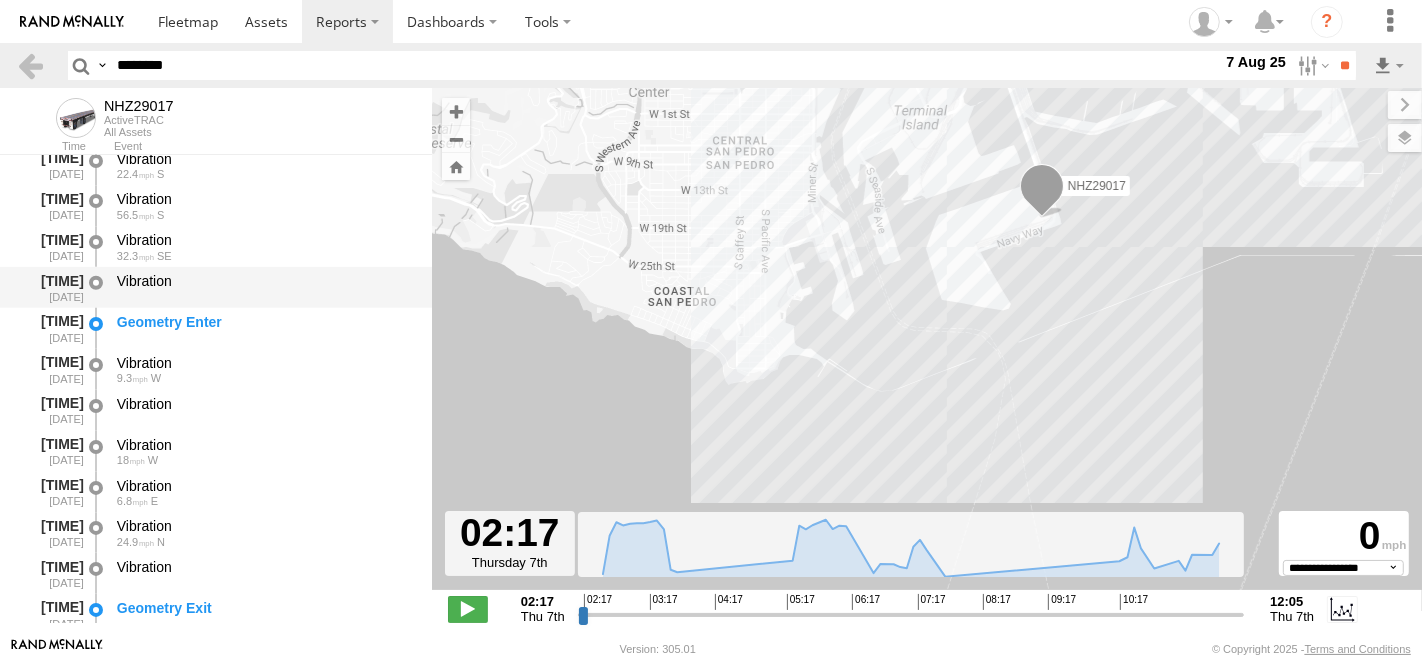 scroll, scrollTop: 2111, scrollLeft: 0, axis: vertical 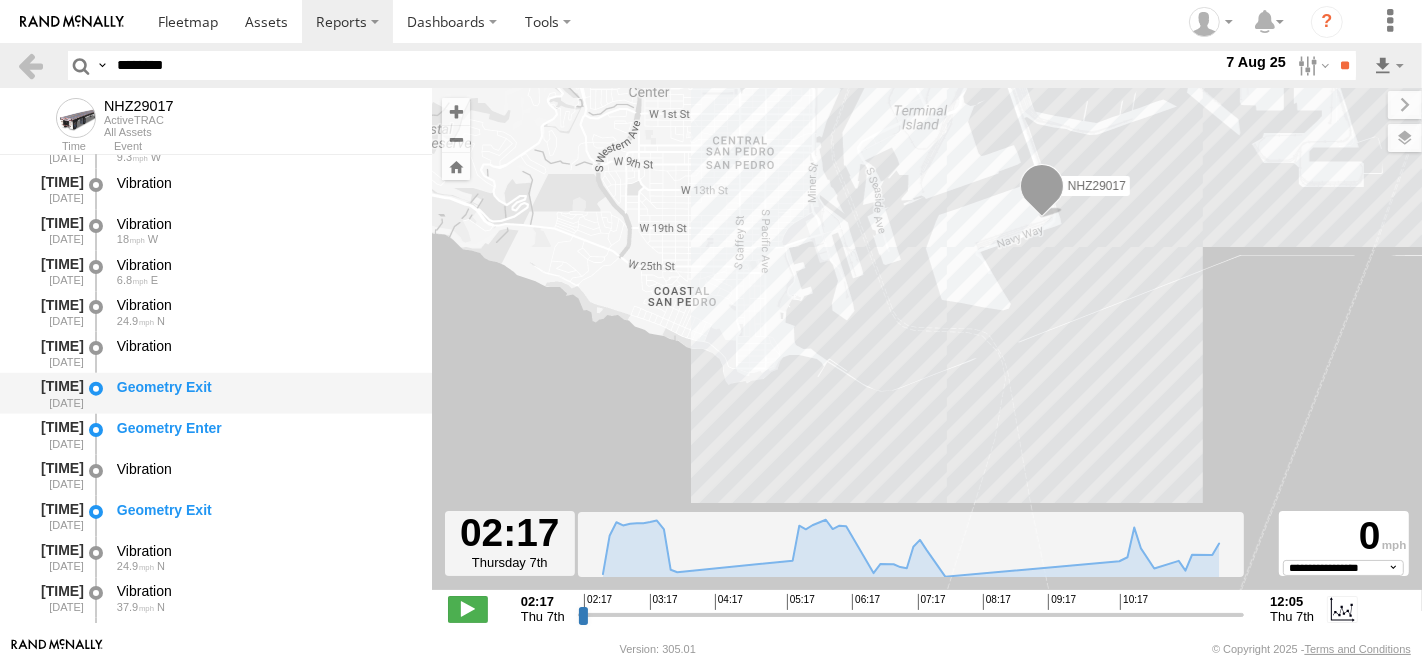 click on "Geometry Exit" at bounding box center (265, 387) 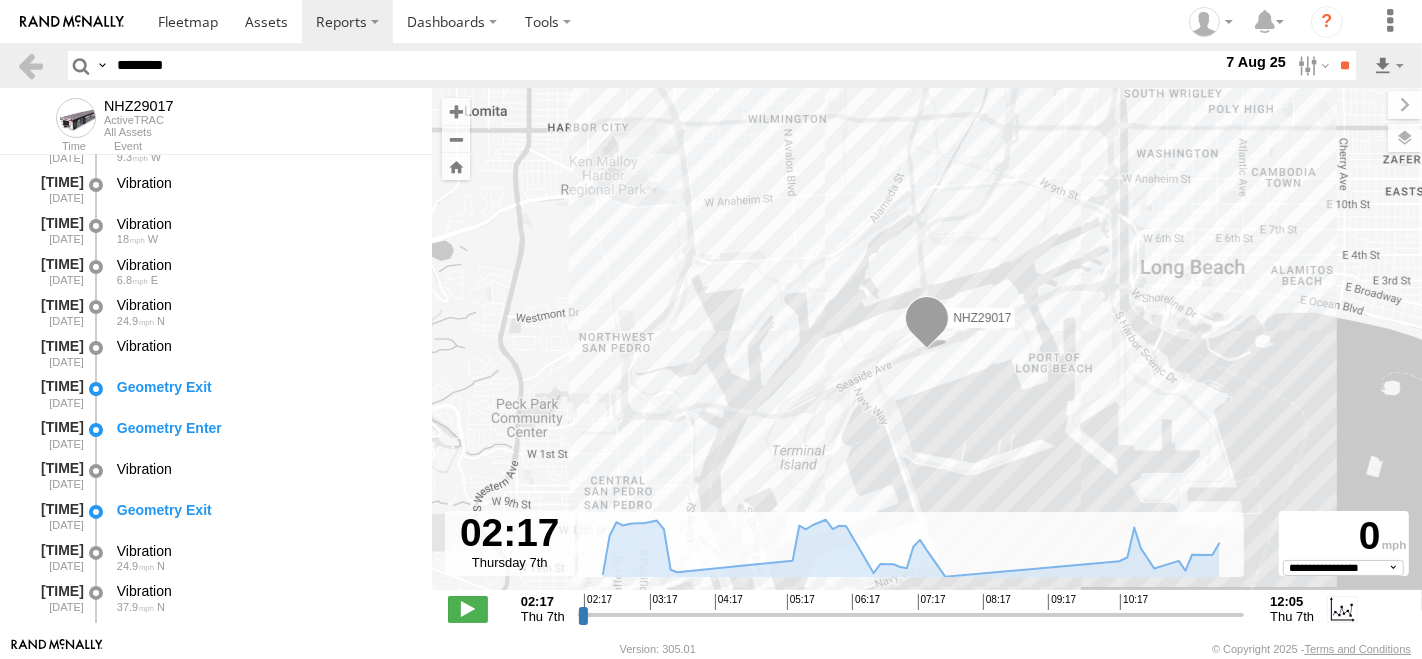 click on "********" at bounding box center [665, 65] 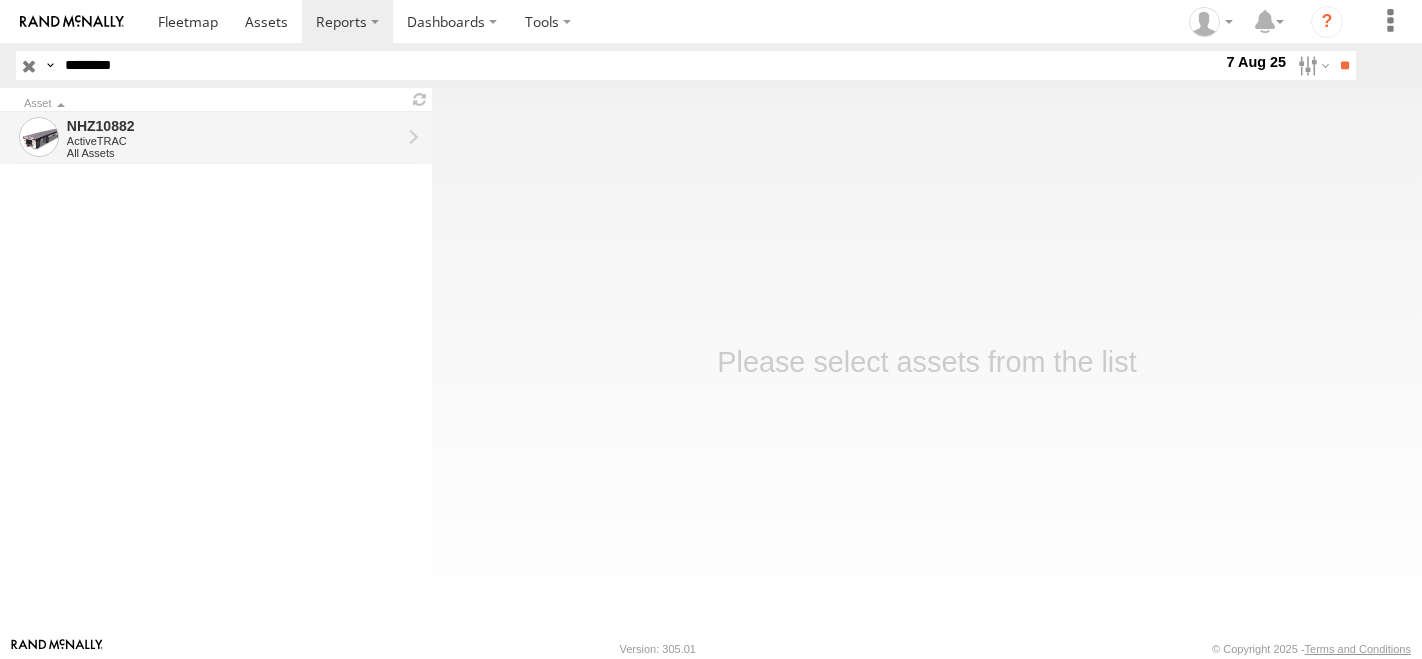 scroll, scrollTop: 0, scrollLeft: 0, axis: both 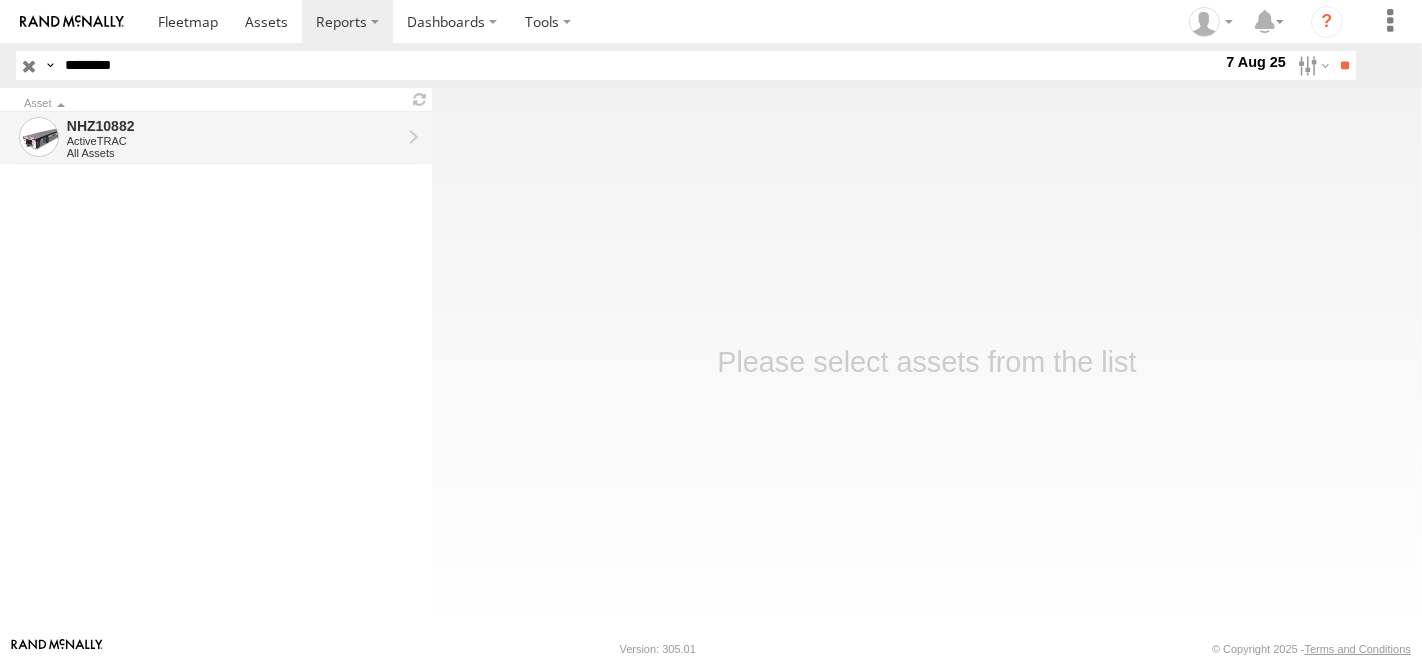 click on "All Assets" at bounding box center (234, 153) 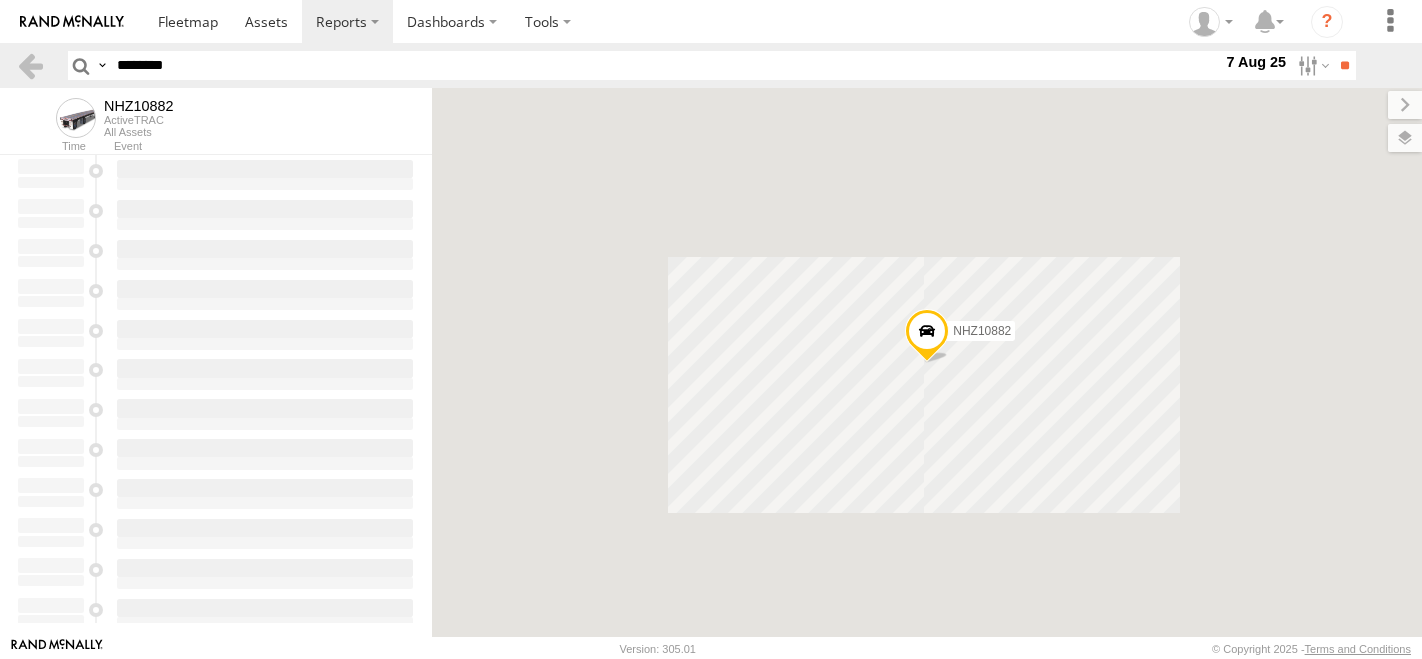 scroll, scrollTop: 0, scrollLeft: 0, axis: both 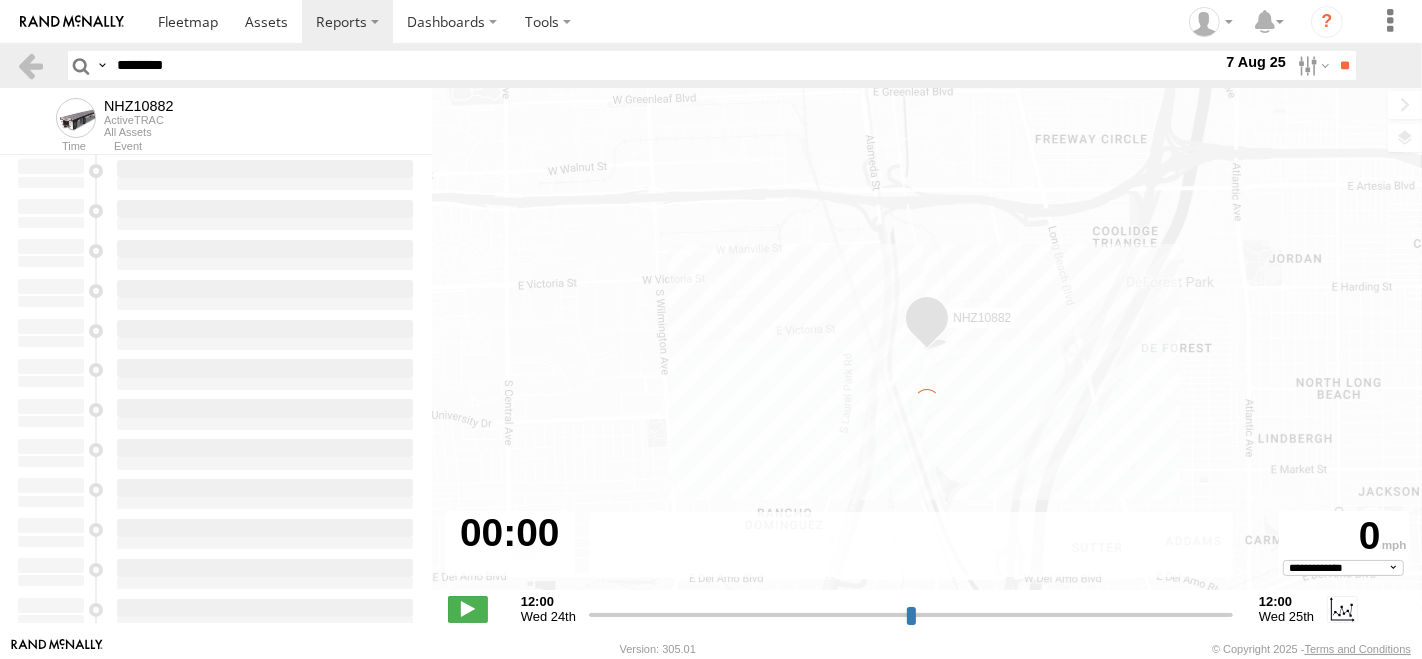 type on "**********" 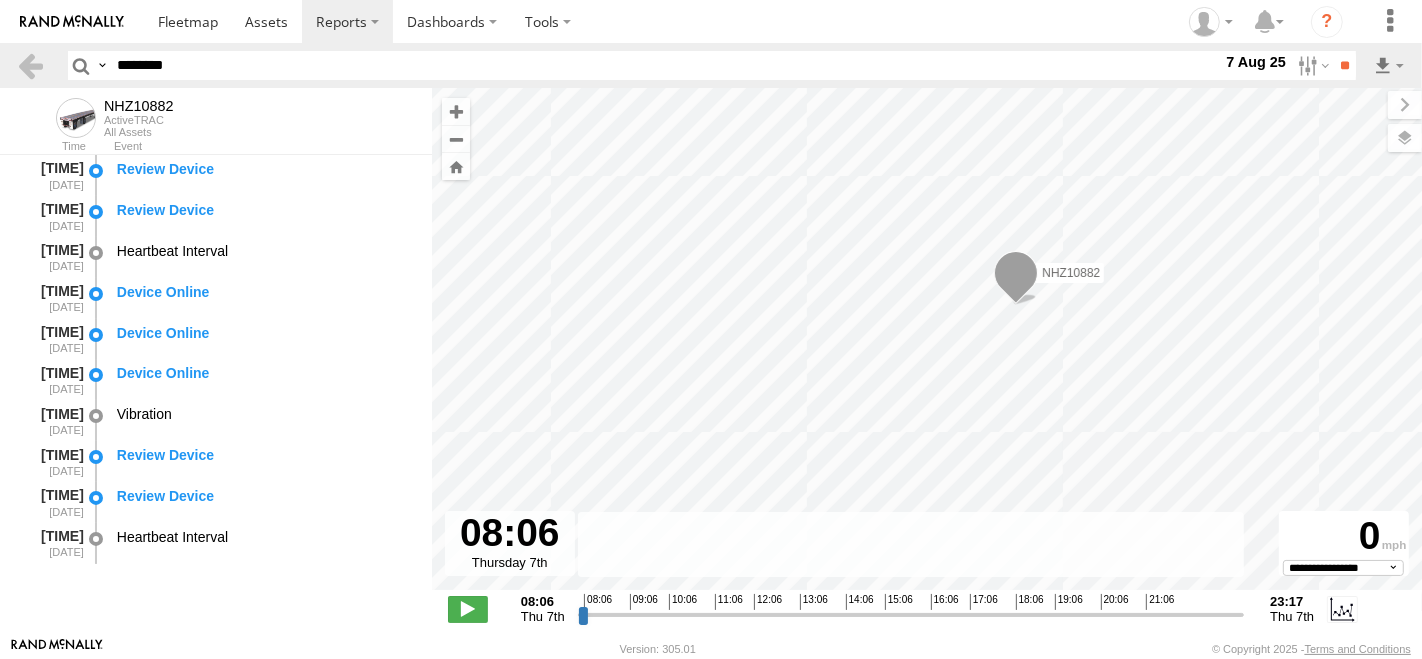 click at bounding box center [0, 0] 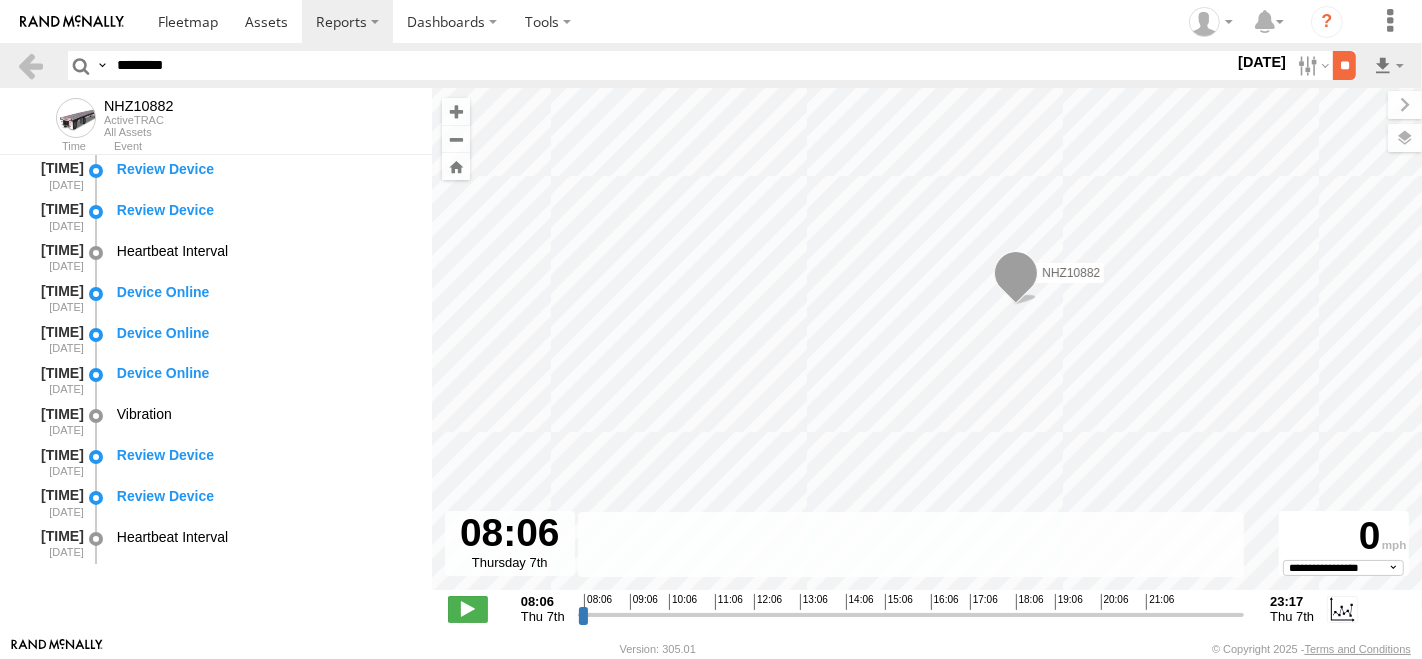 click on "**" at bounding box center [1344, 65] 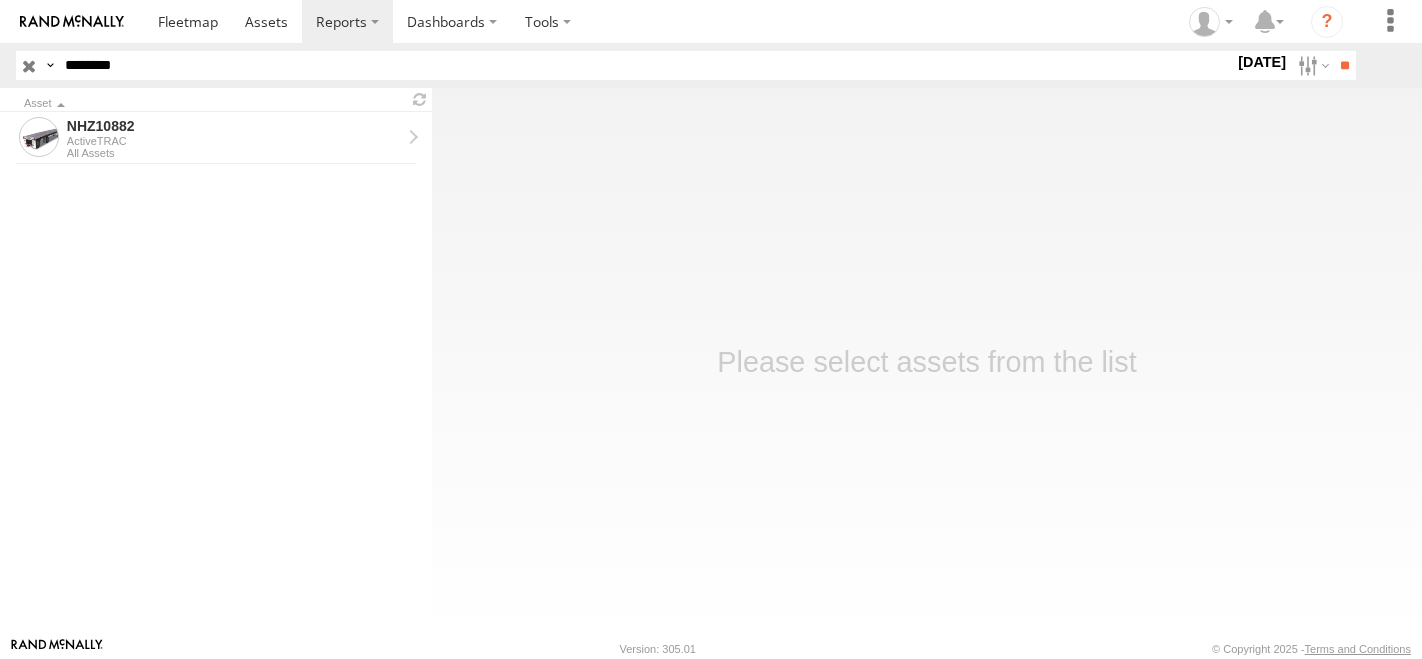 scroll, scrollTop: 0, scrollLeft: 0, axis: both 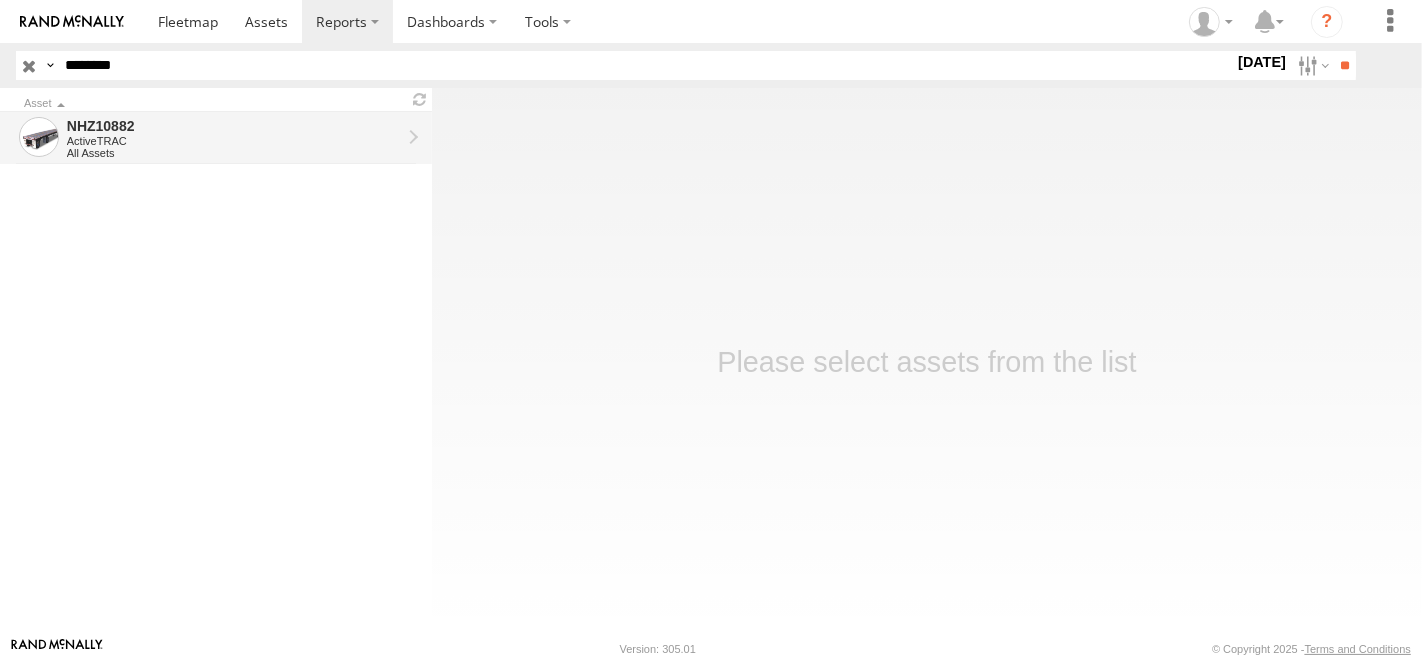 click on "All Assets" at bounding box center [234, 153] 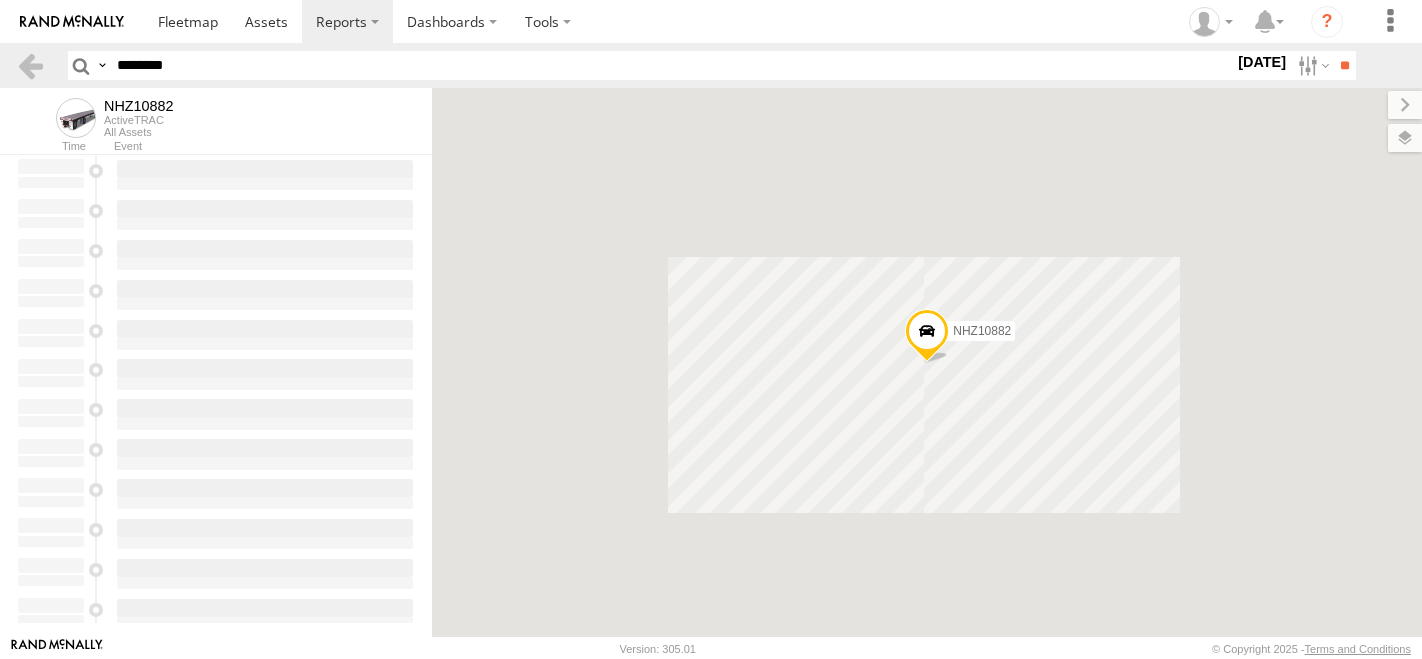 scroll, scrollTop: 0, scrollLeft: 0, axis: both 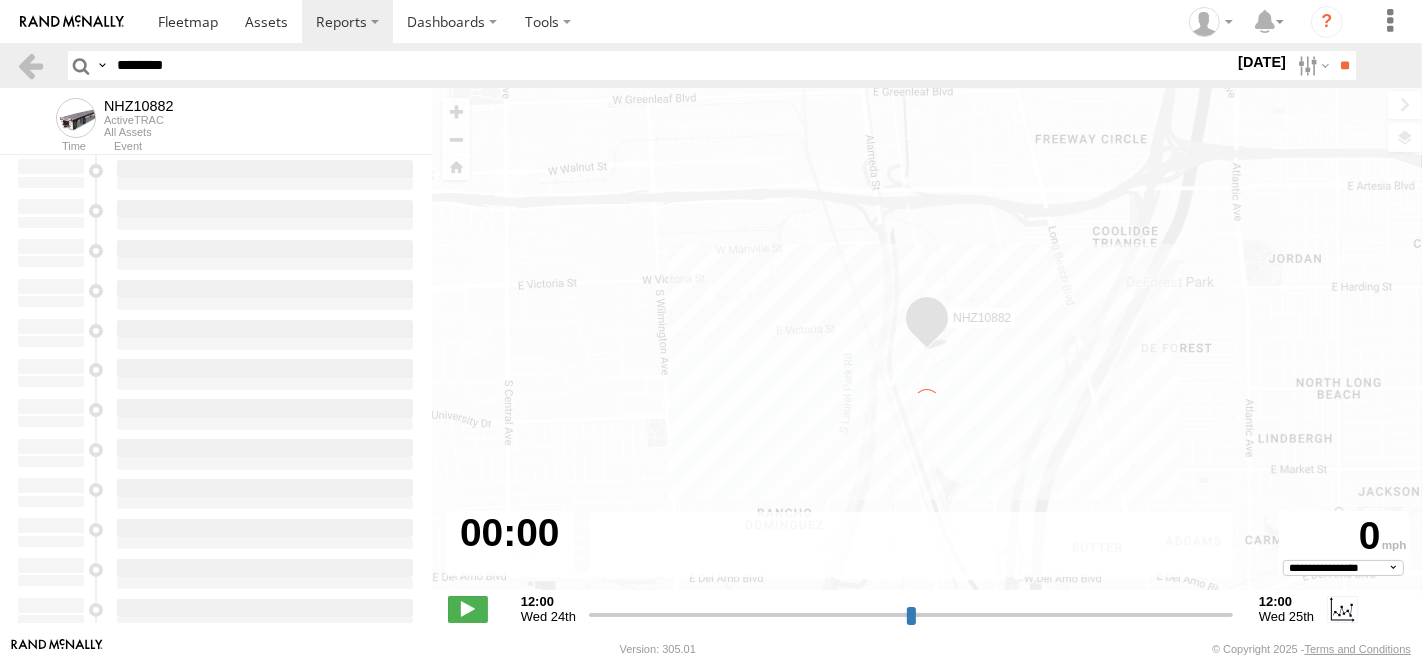 type on "**********" 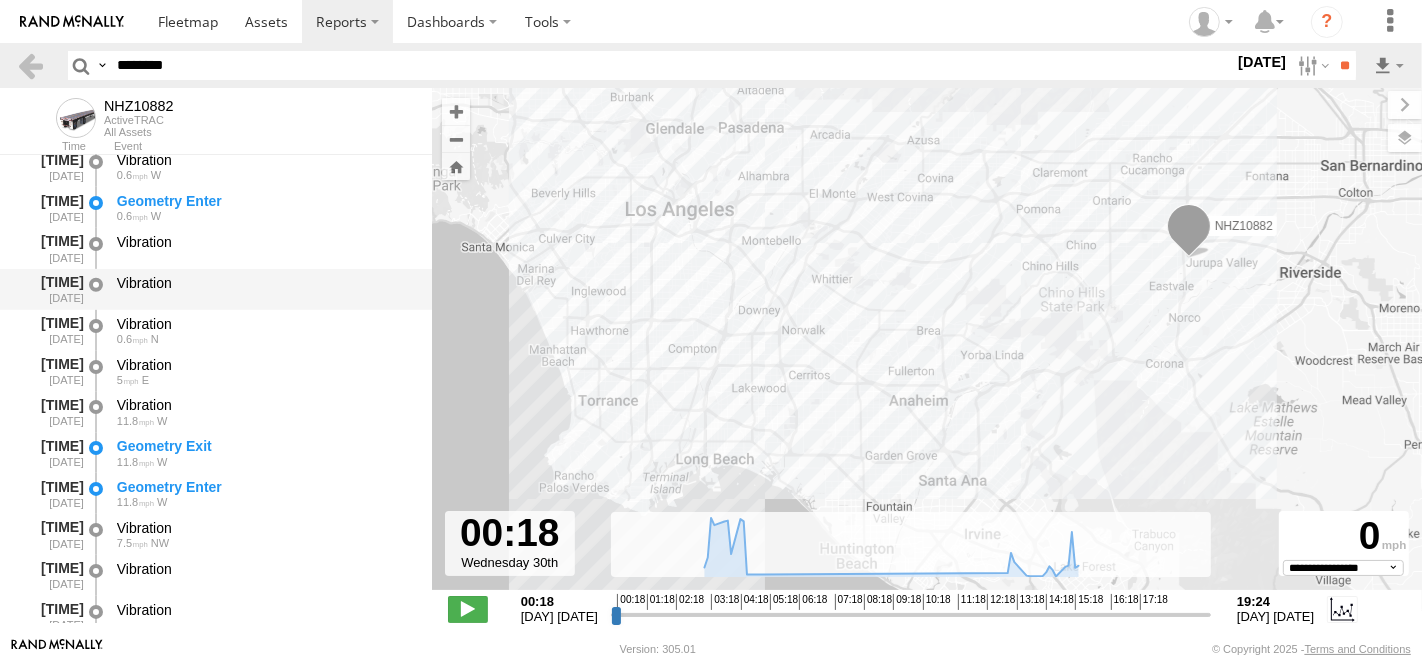 scroll, scrollTop: 1222, scrollLeft: 0, axis: vertical 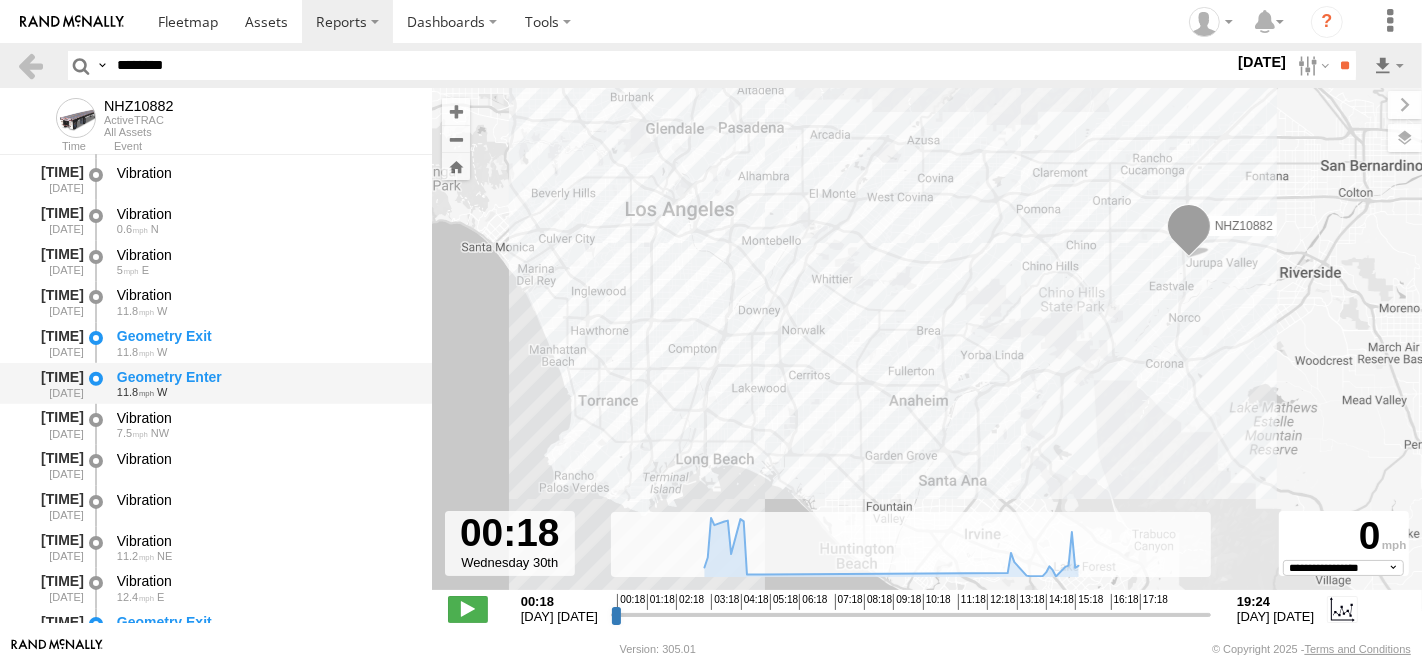 click on "Geometry Enter" at bounding box center (265, 377) 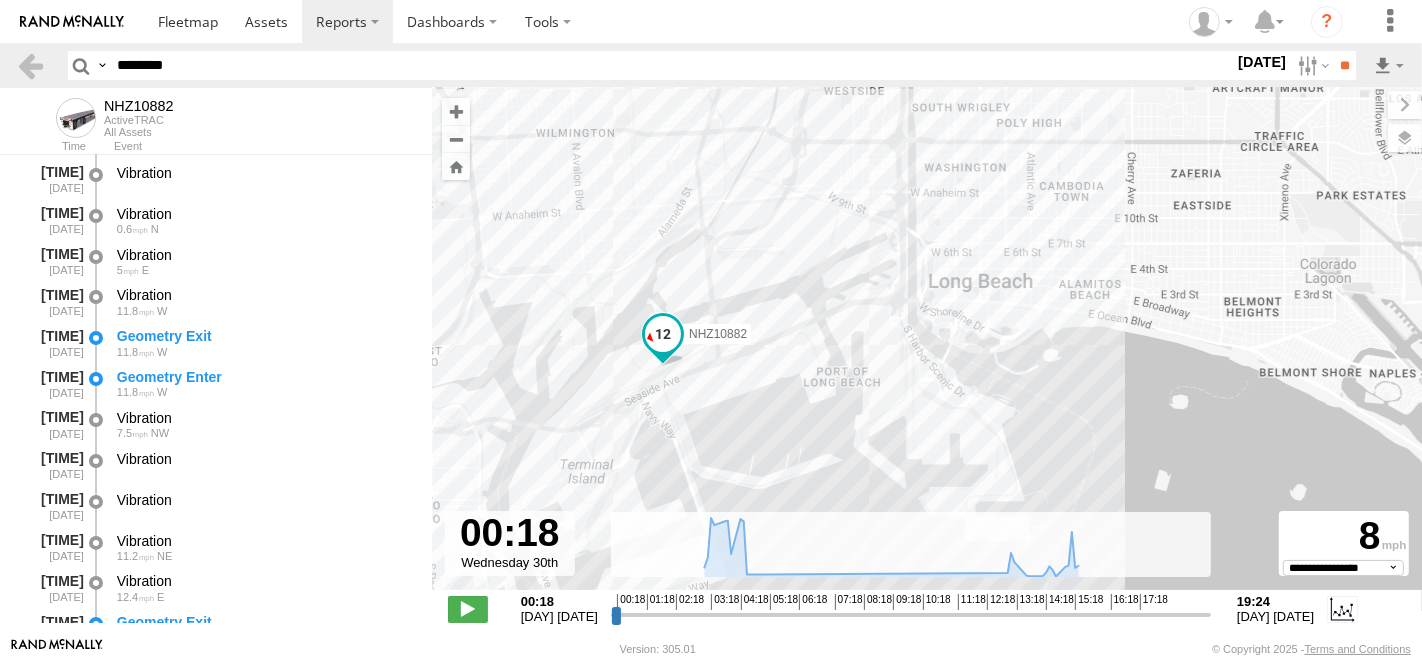 drag, startPoint x: 543, startPoint y: 464, endPoint x: 670, endPoint y: 376, distance: 154.5089 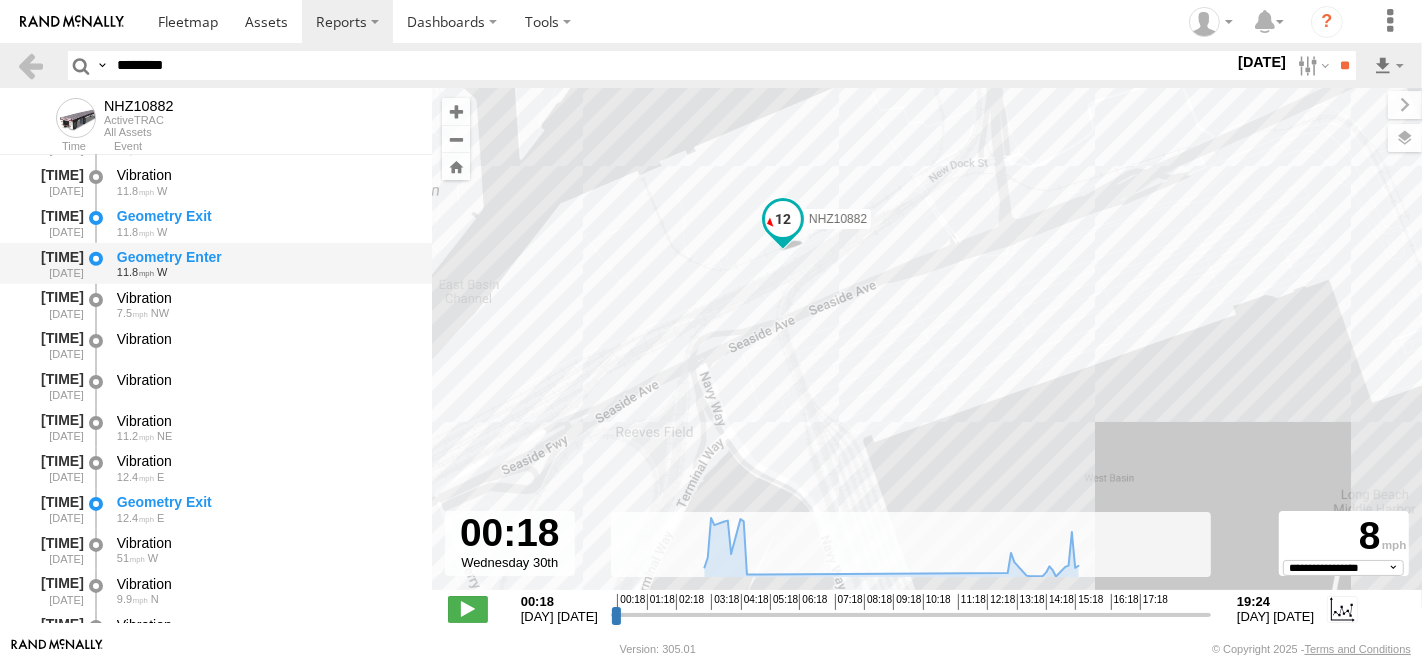scroll, scrollTop: 1444, scrollLeft: 0, axis: vertical 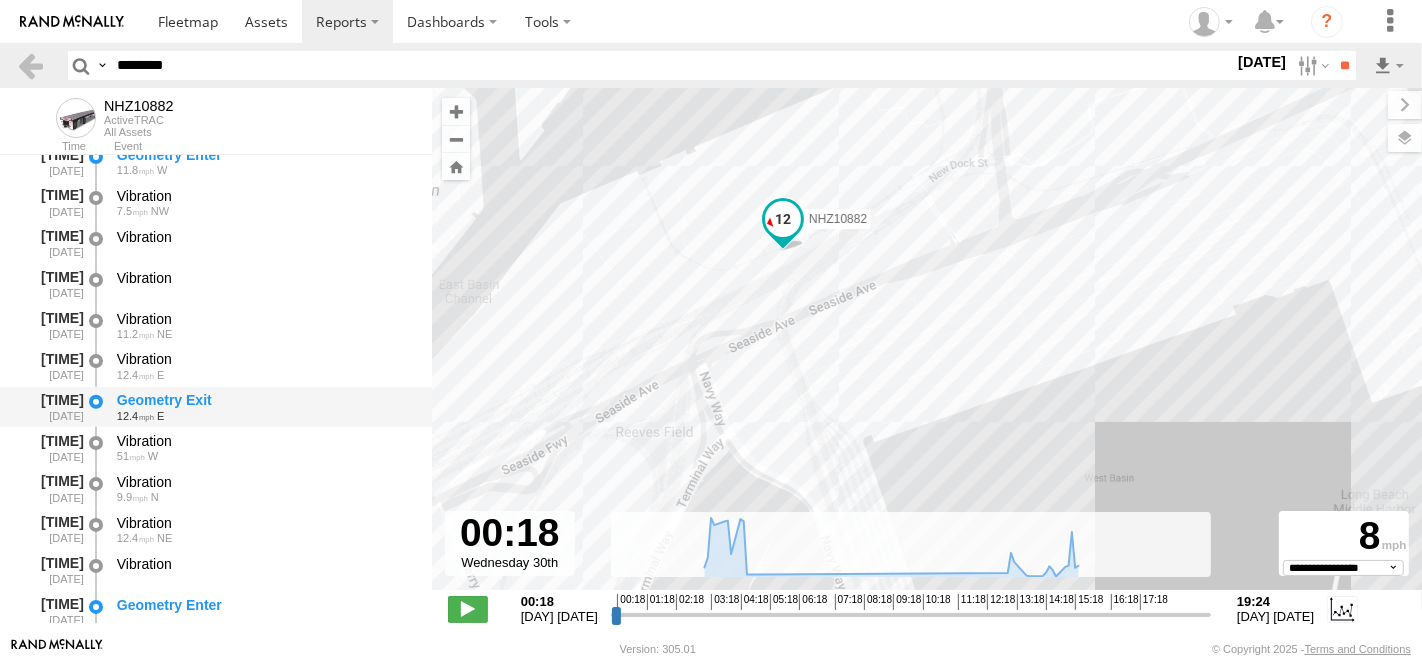 click on "Geometry Exit" at bounding box center (265, 400) 